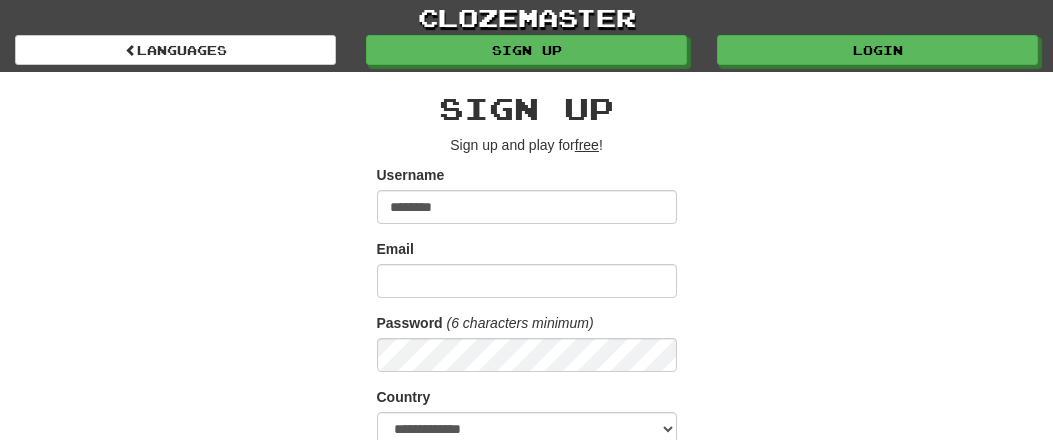 scroll, scrollTop: 0, scrollLeft: 0, axis: both 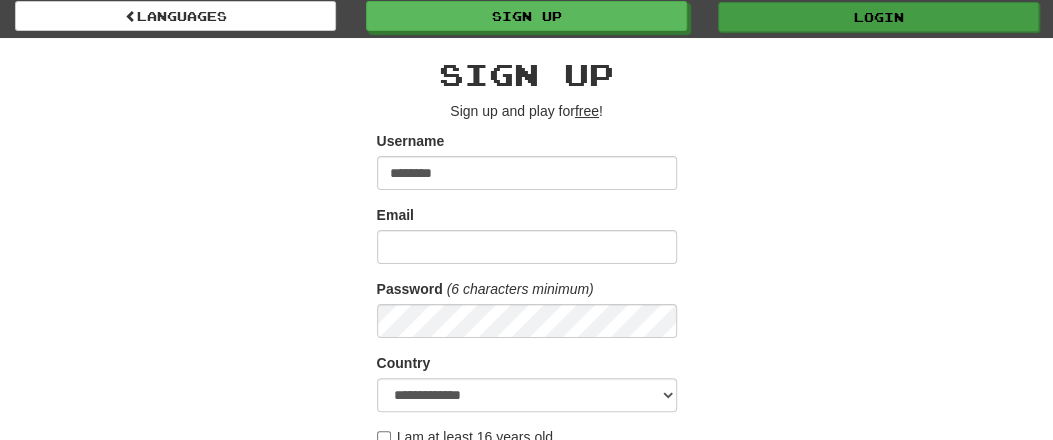 type on "********" 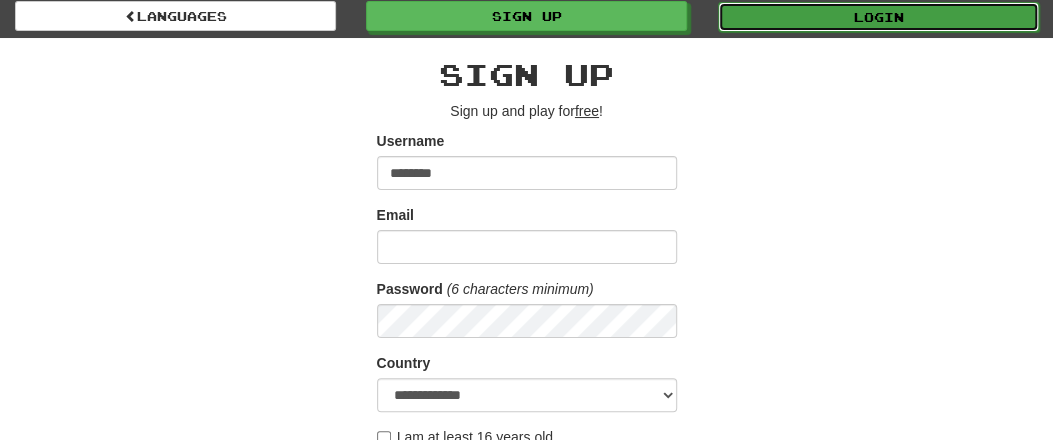 click on "Login" at bounding box center (878, 17) 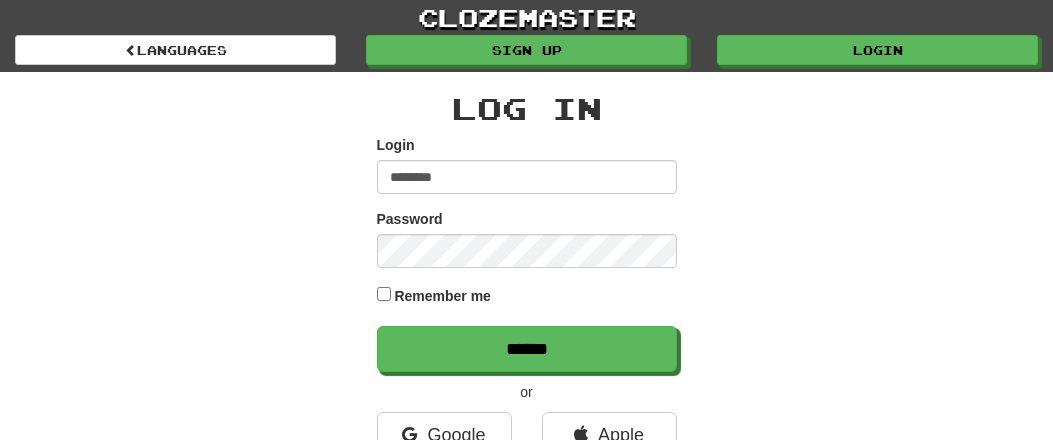 scroll, scrollTop: 0, scrollLeft: 0, axis: both 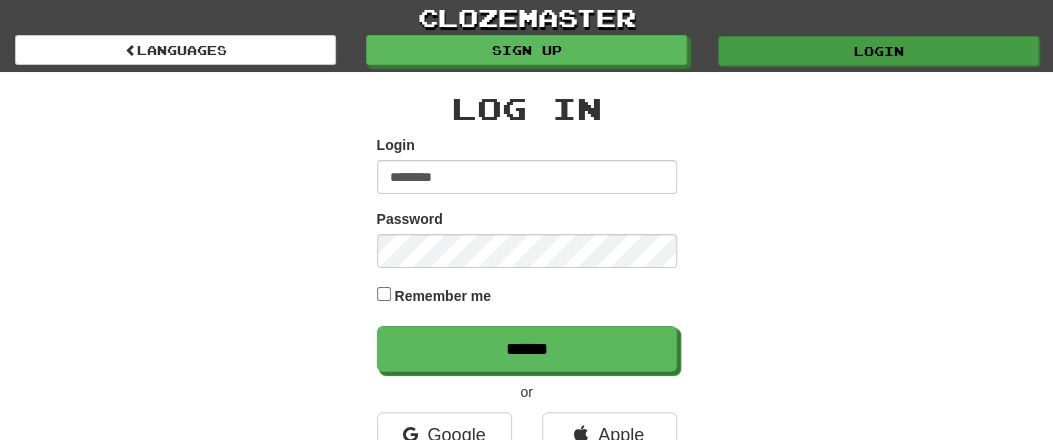 type on "********" 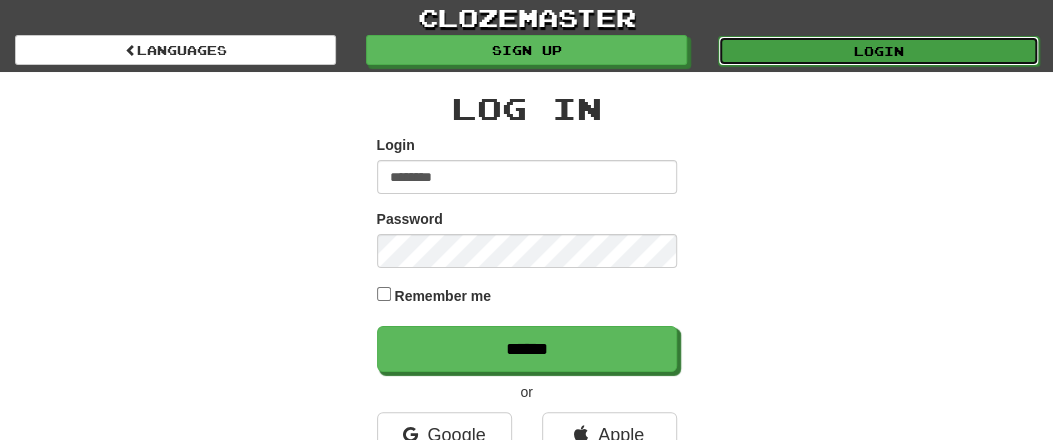 click on "Login" at bounding box center (878, 51) 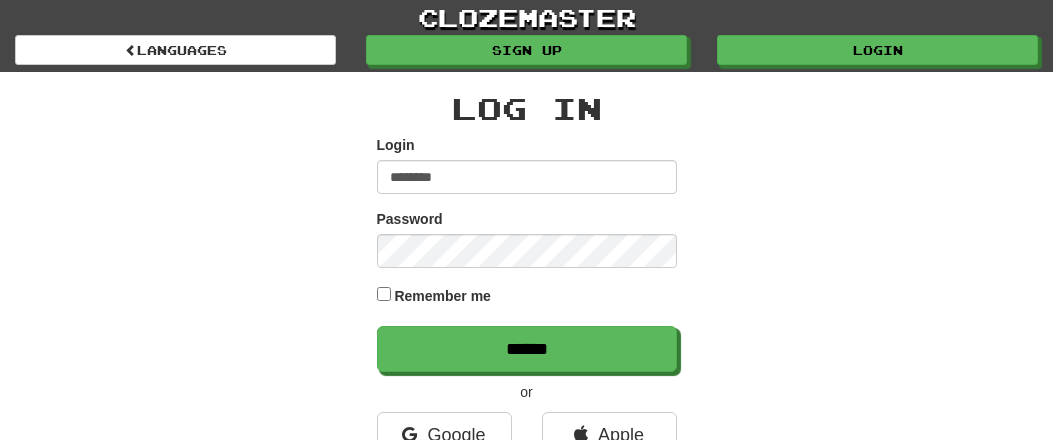 scroll, scrollTop: 0, scrollLeft: 0, axis: both 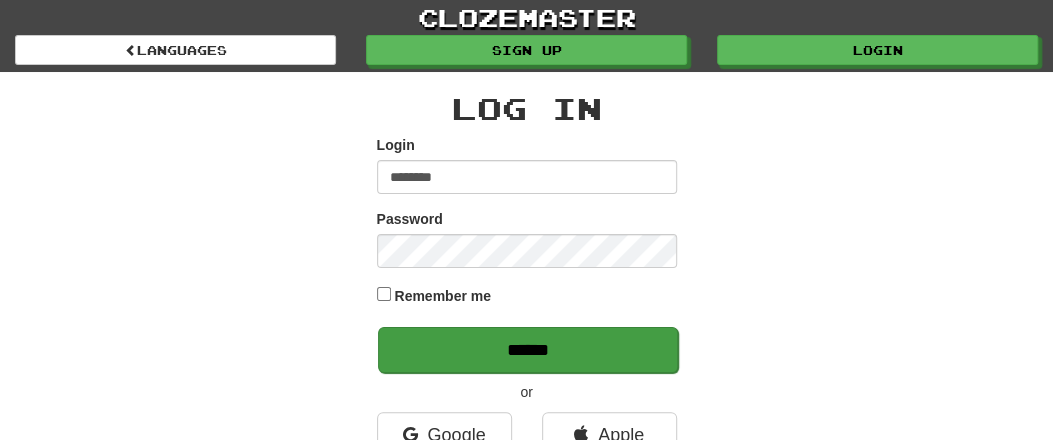 type on "********" 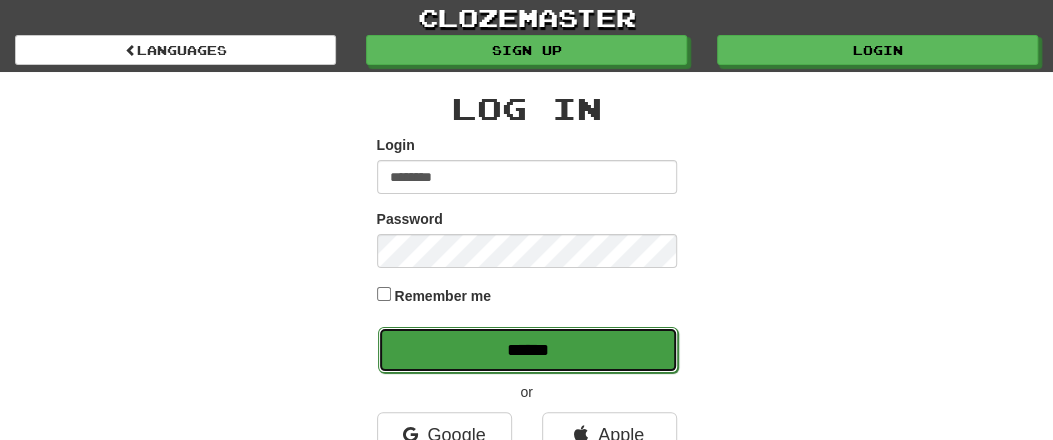click on "******" at bounding box center (528, 350) 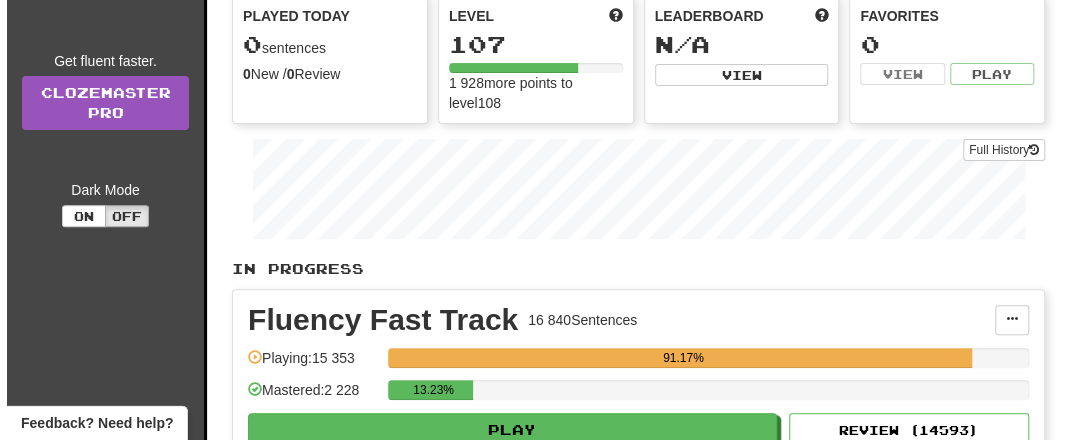 scroll, scrollTop: 312, scrollLeft: 0, axis: vertical 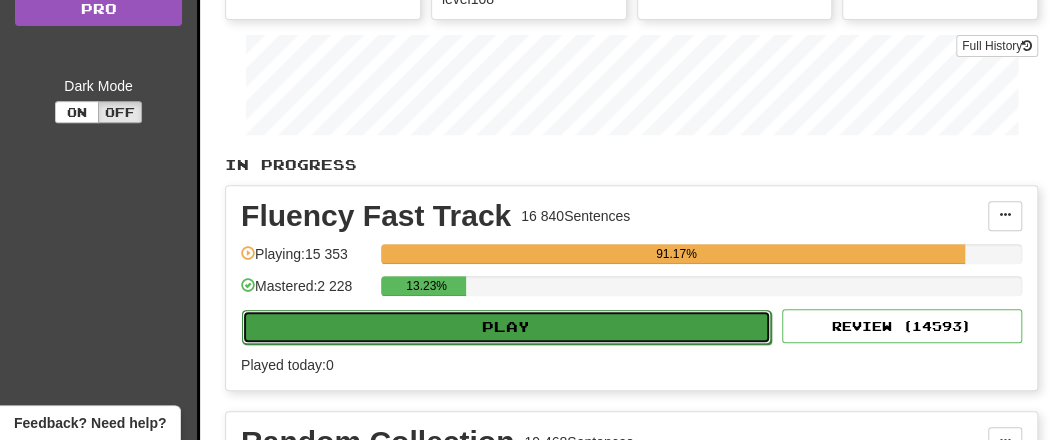 click on "Play" at bounding box center (506, 327) 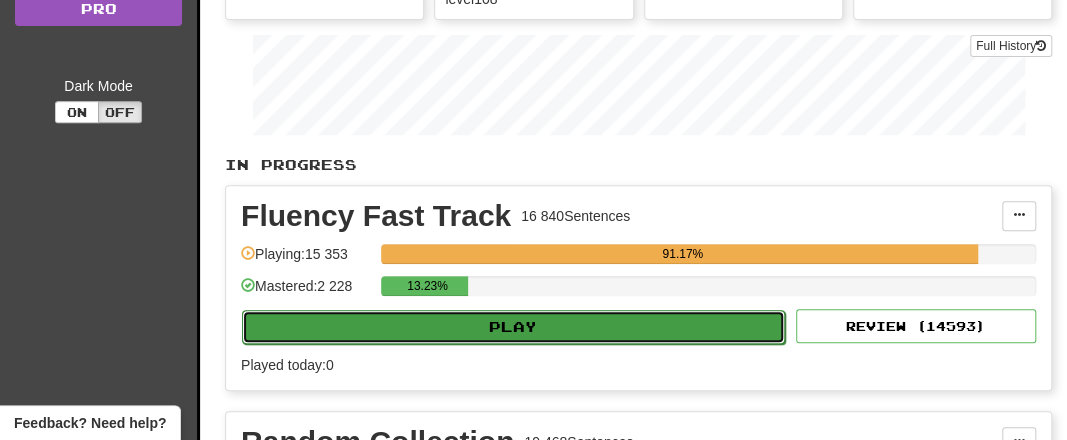 select on "**" 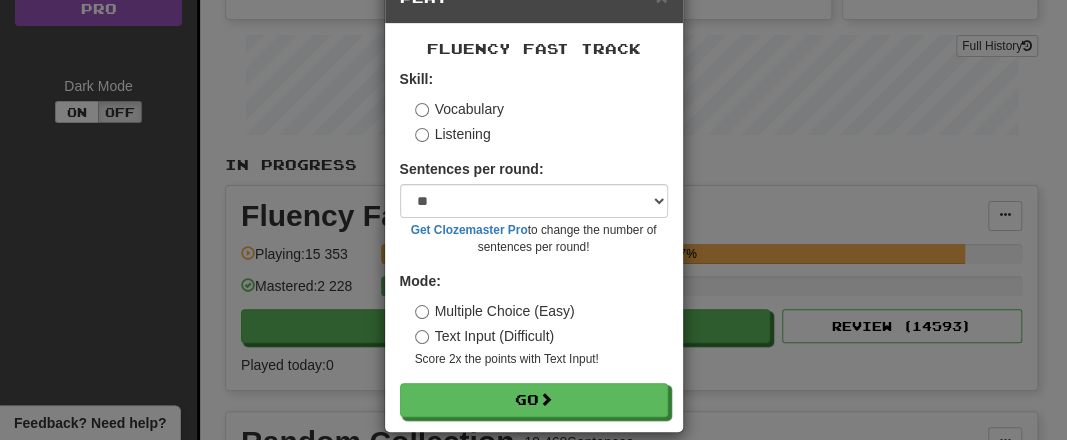 scroll, scrollTop: 80, scrollLeft: 0, axis: vertical 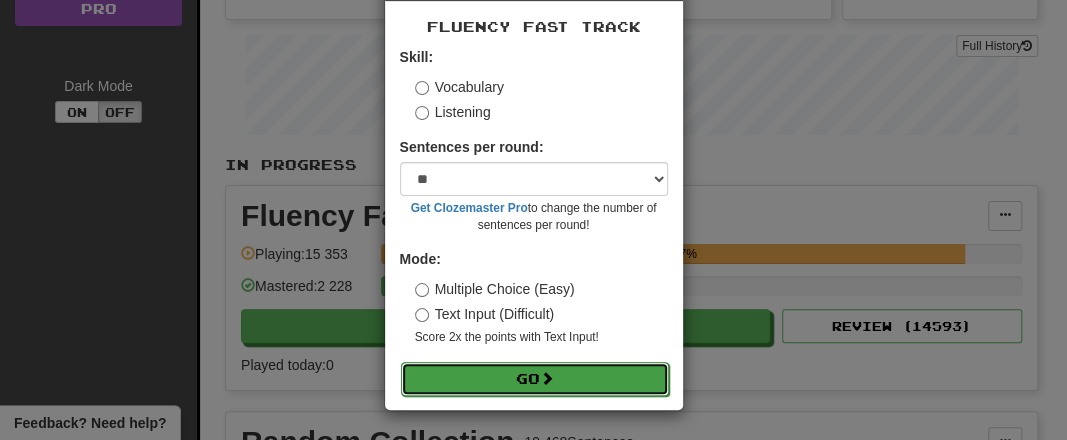 click on "Go" at bounding box center (535, 379) 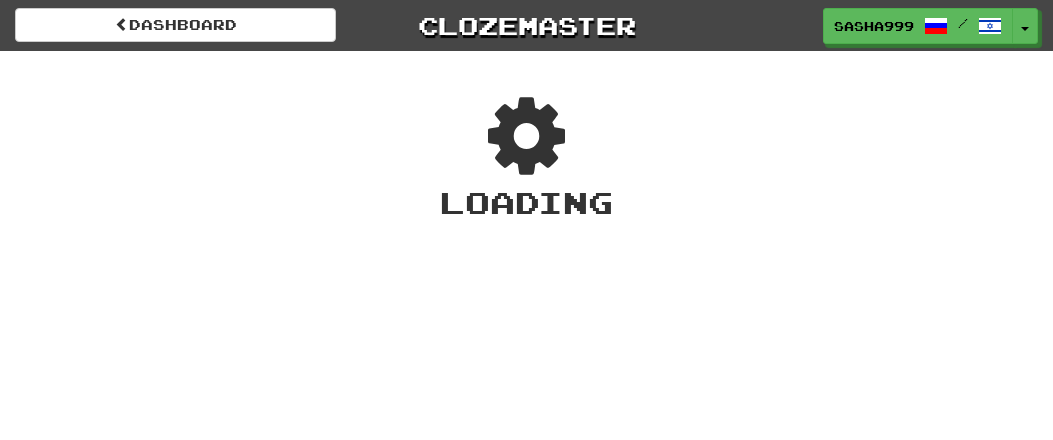 scroll, scrollTop: 0, scrollLeft: 0, axis: both 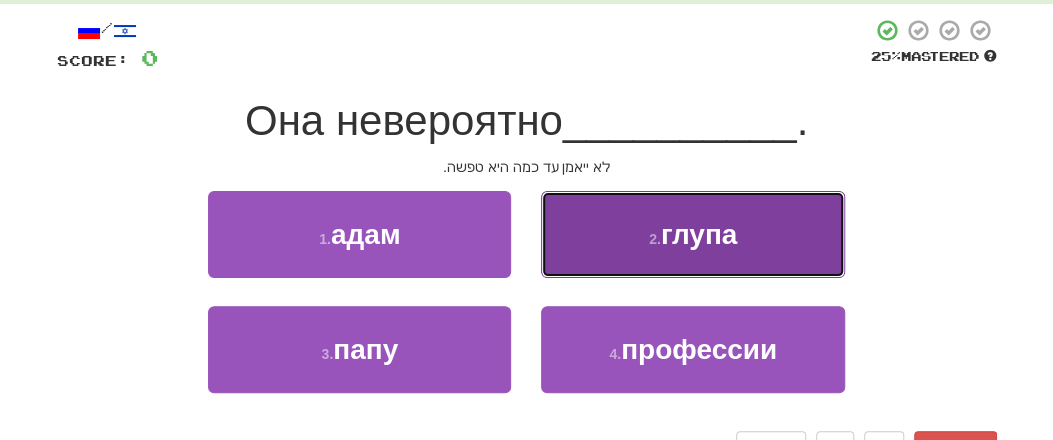 click on "2 . [NAME]" at bounding box center [692, 234] 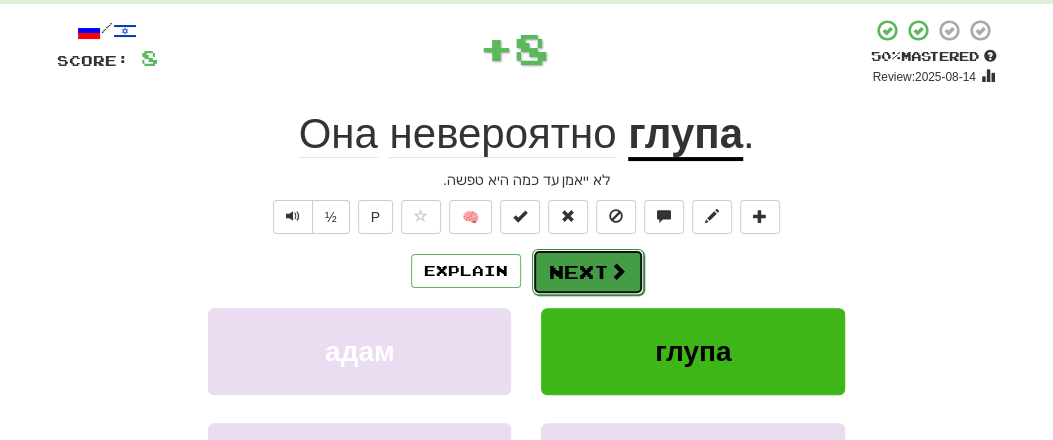 click on "Next" at bounding box center [588, 272] 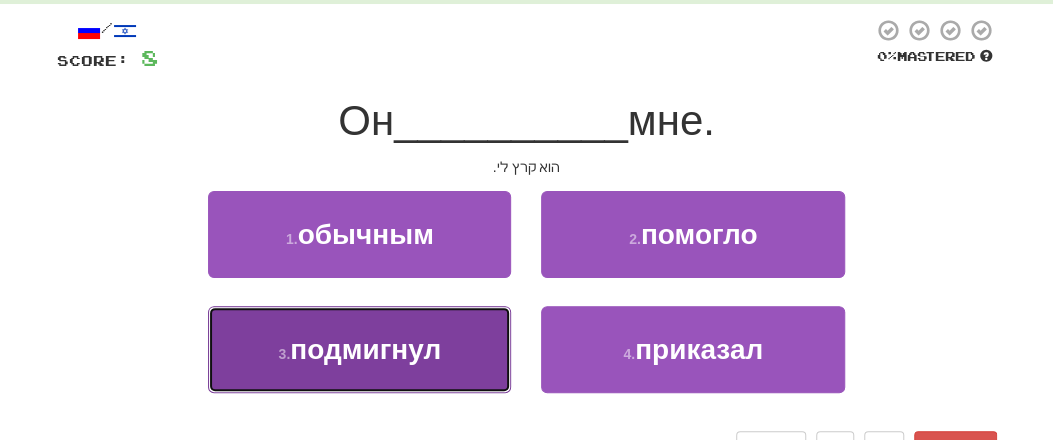 click on "3 . [NAME]" at bounding box center [359, 349] 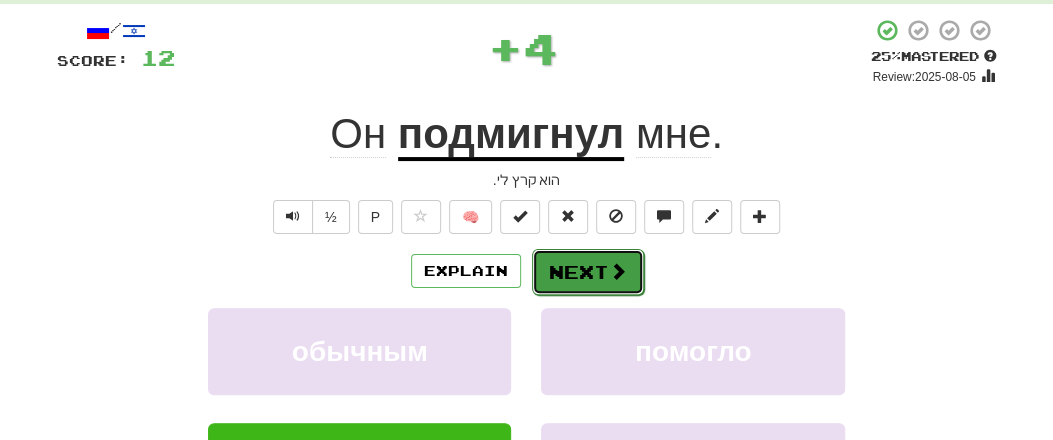 click on "Next" at bounding box center [588, 272] 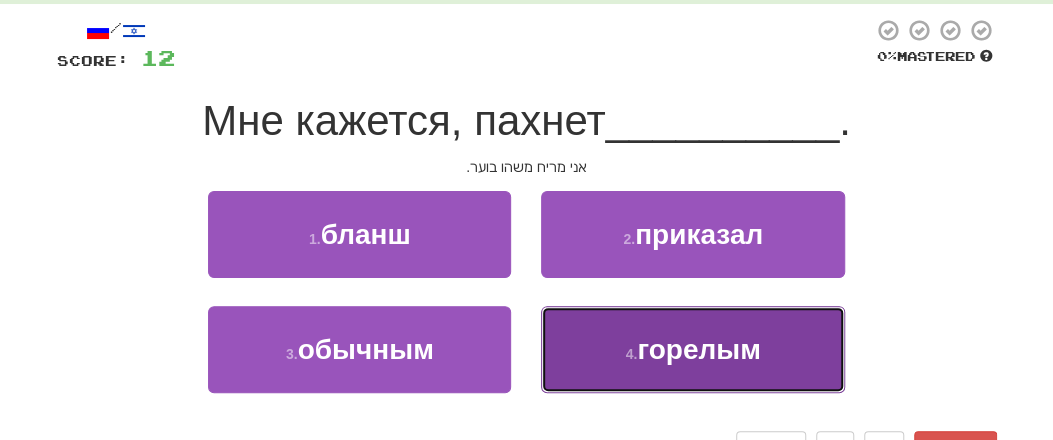 click on "горелым" at bounding box center [698, 349] 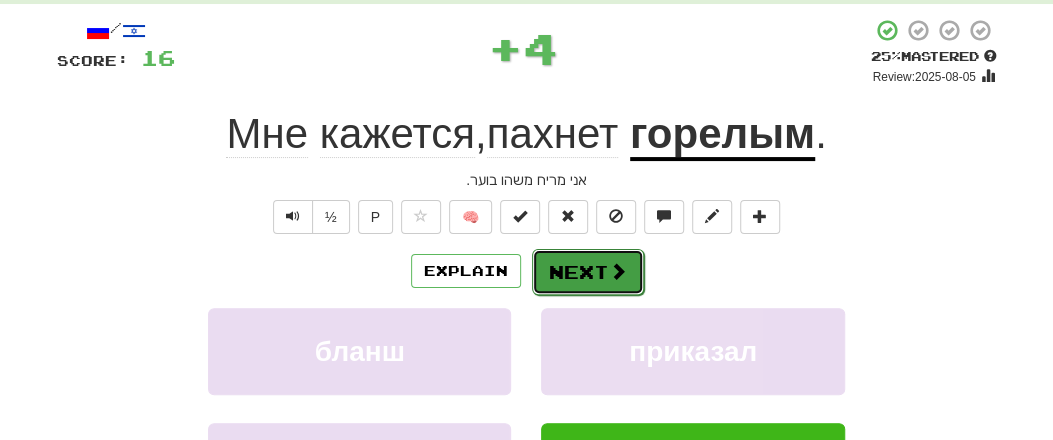 click at bounding box center [618, 271] 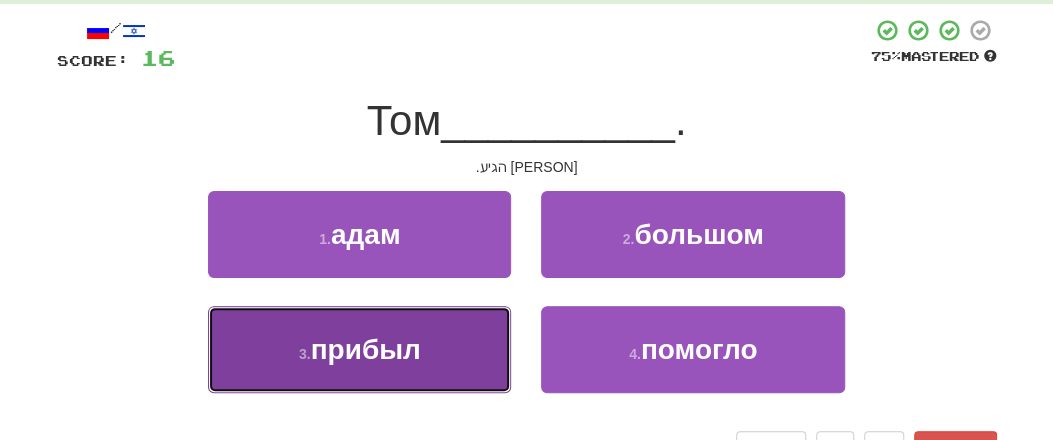 click on "3 .  прибыл" at bounding box center [359, 349] 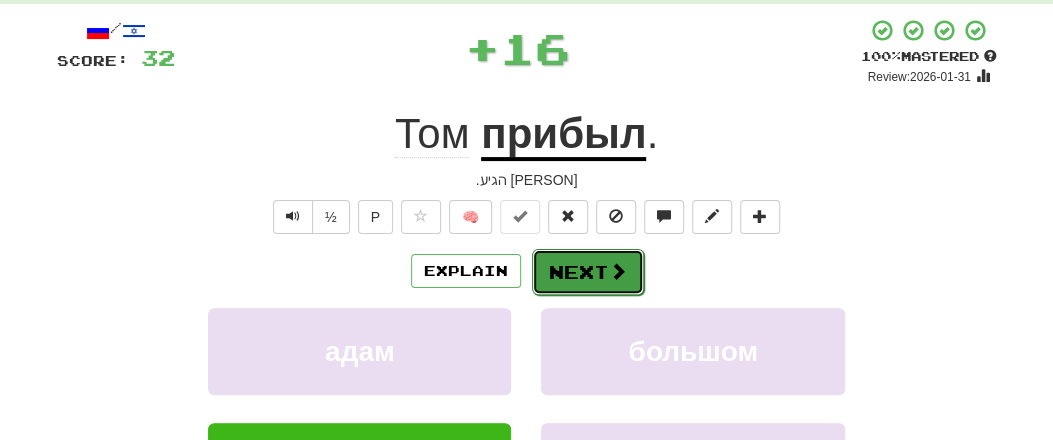 click on "Next" at bounding box center [588, 272] 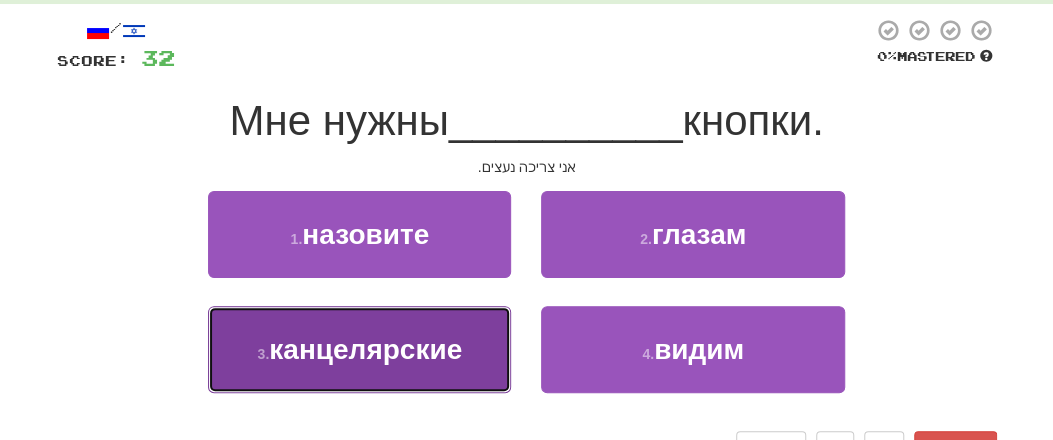 click on "канцелярские" at bounding box center (365, 349) 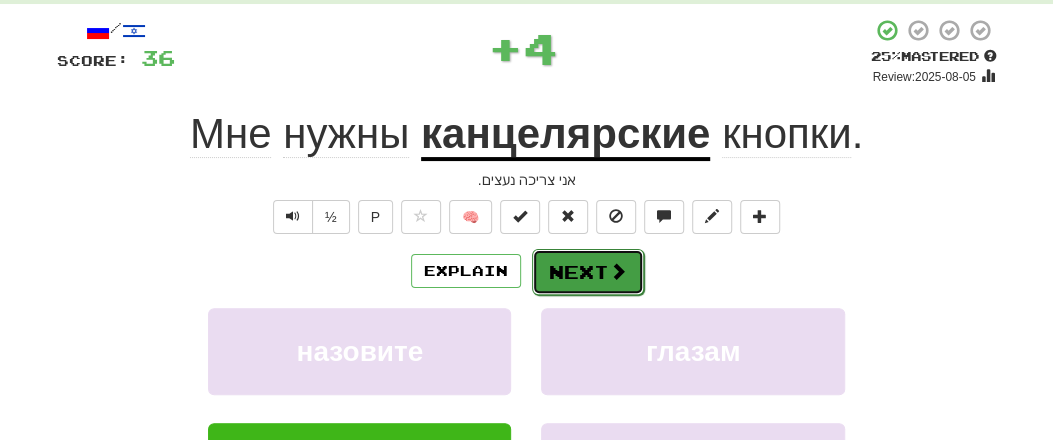 click on "Next" at bounding box center (588, 272) 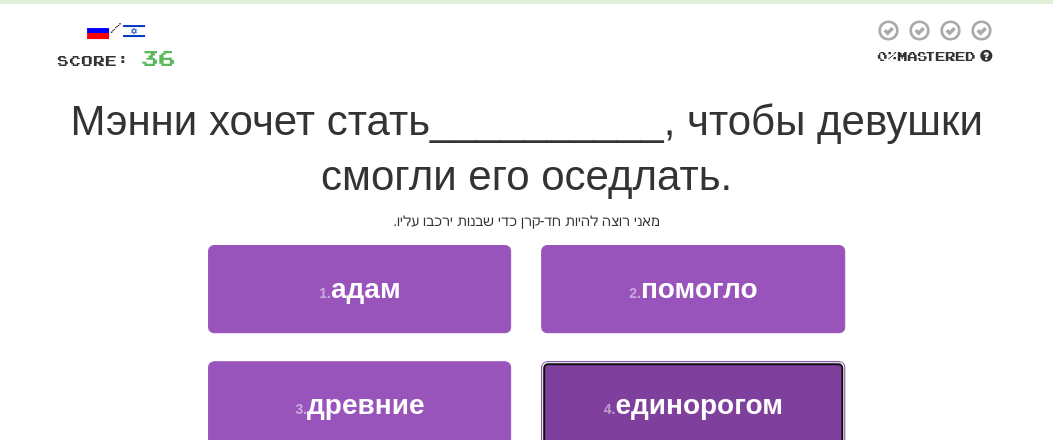 click on "единорогом" at bounding box center [699, 404] 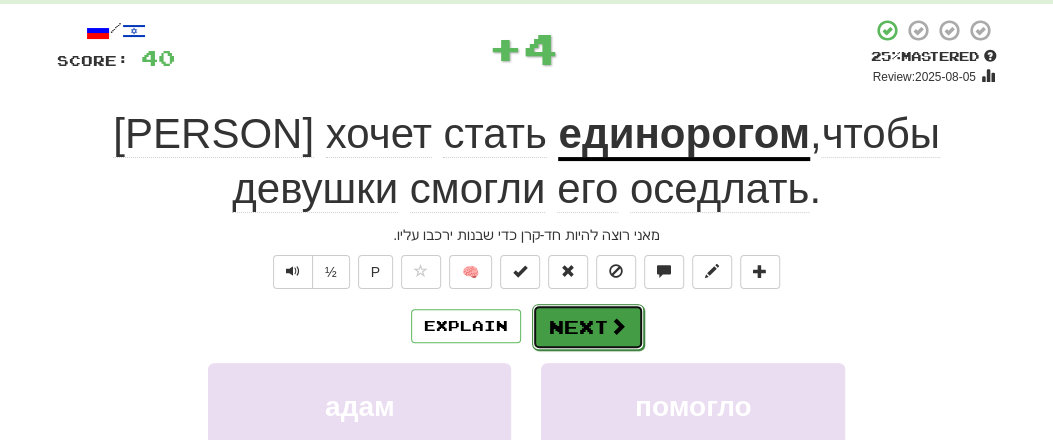 click on "Next" at bounding box center [588, 327] 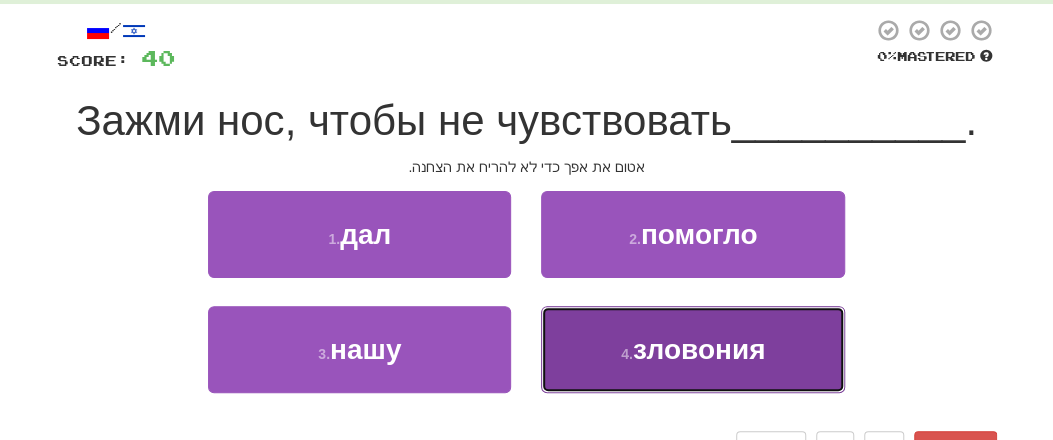 click on "зловония" at bounding box center [699, 349] 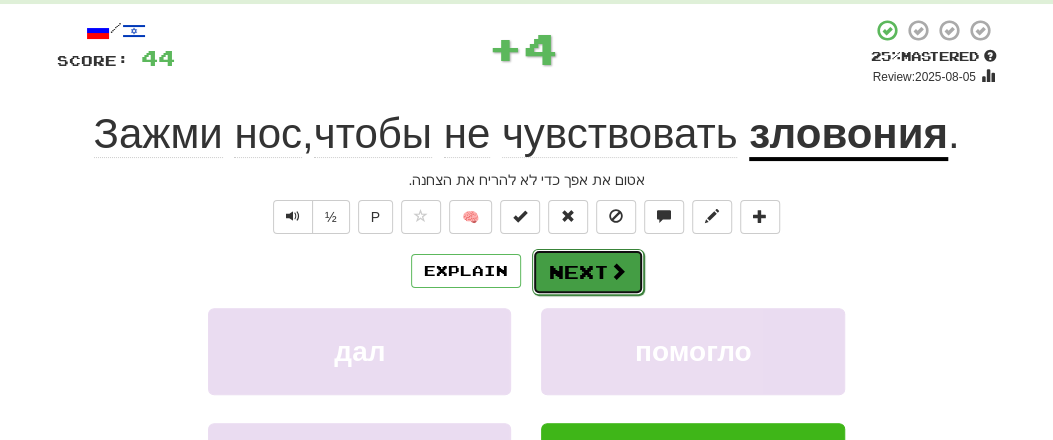 click on "Next" at bounding box center (588, 272) 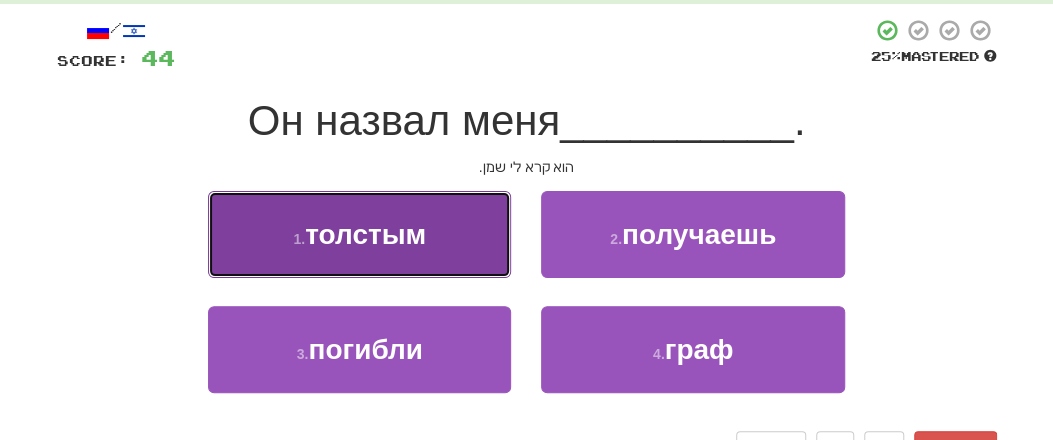 click on "толстым" at bounding box center [365, 234] 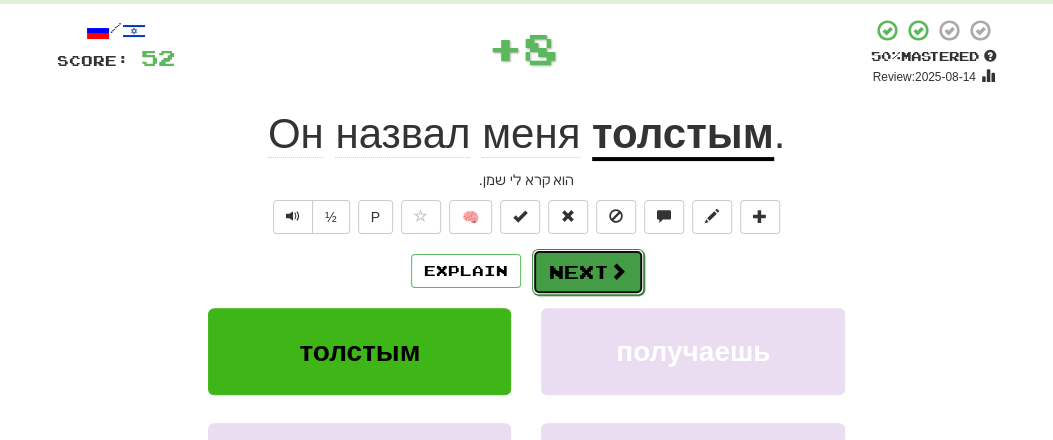 click on "Next" at bounding box center [588, 272] 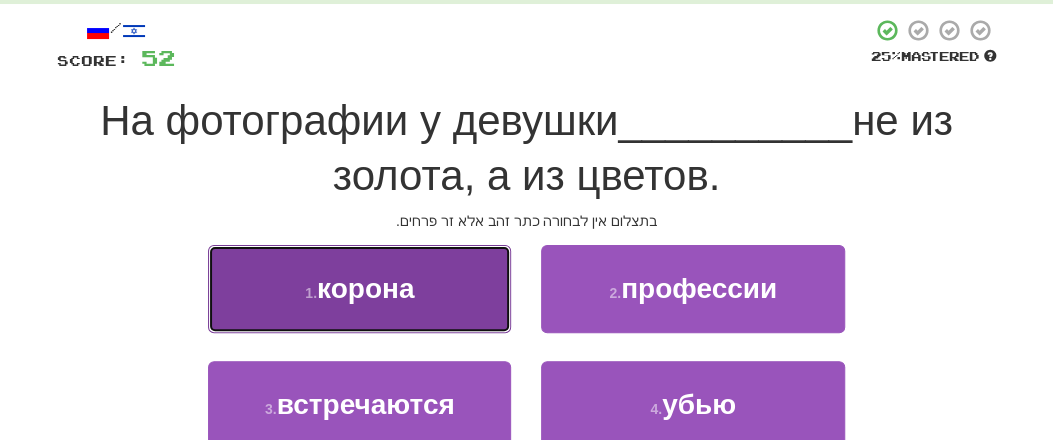 click on "Round Results Stats: Score:   + 76 Time:   3 : 31 New:   5 Review:   5 Correct:   10 Incorrect:   0 Get fluent faster. Get  Clozemaster Pro   Progress: Fluency Fast Track Playing:  15 368  /  16 840 + 5 91.229% 91.259% Mastered:  2 231  /  16 840 13.248% Ready for Review:  14578  /  Level:  107 1 684  points to level  108  - keep going! Ranked:  1 st  this week 🏆 Sentences:  Report Я  отправлю  [PERSON] сообщение. אשלח לתום הודעה.  Report Продавщица  обслужила  меня. המוכרת חיכתה לי.  Report Насколько  стар  твой отец?בן כמה אביך?  Report Она  растратила  все свои деньги на одежду. היא מבזבזת את כל ממונה על ביגוד.  Report Я согласен с вашим  предложением . אני מסכים להצעתך.  Report Угощайся  чем угодно. אכול מה שתמצא לנכון.  Report Вода, леса и полезные  . ." at bounding box center [359, 288] 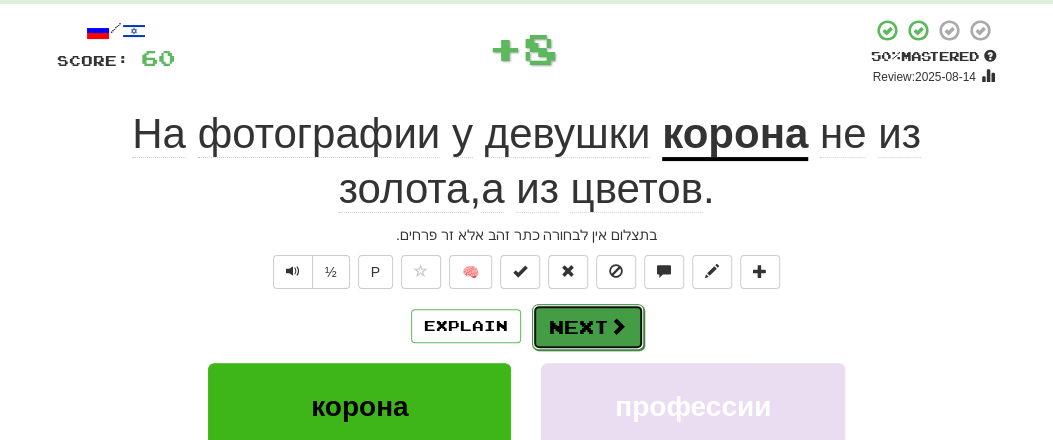 click on "Next" at bounding box center (588, 327) 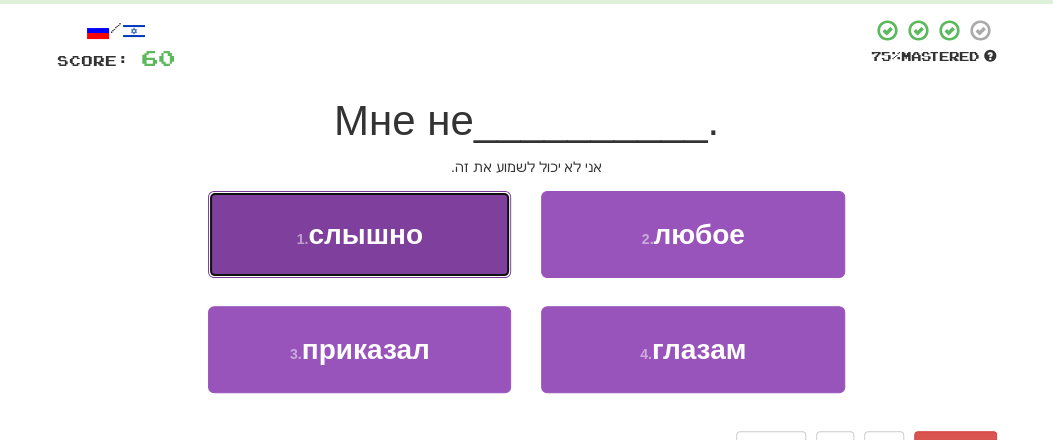 click on "слышно" at bounding box center [365, 234] 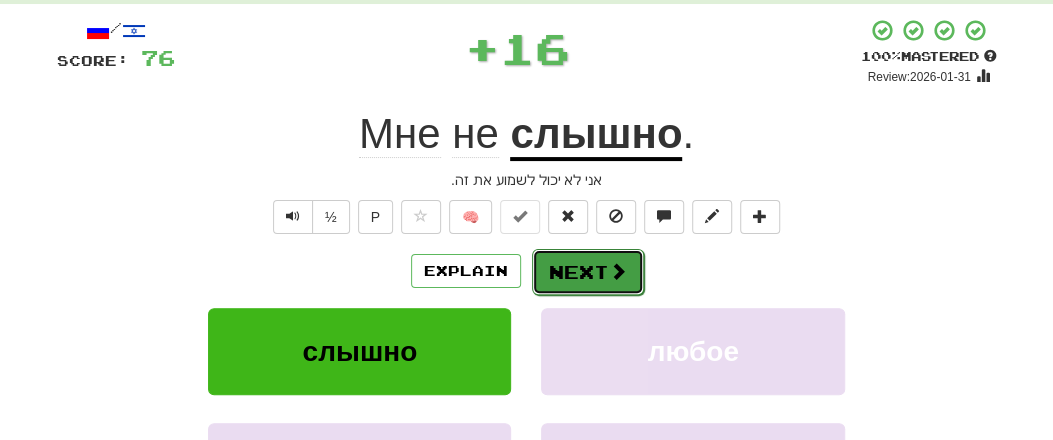 click on "Next" at bounding box center (588, 272) 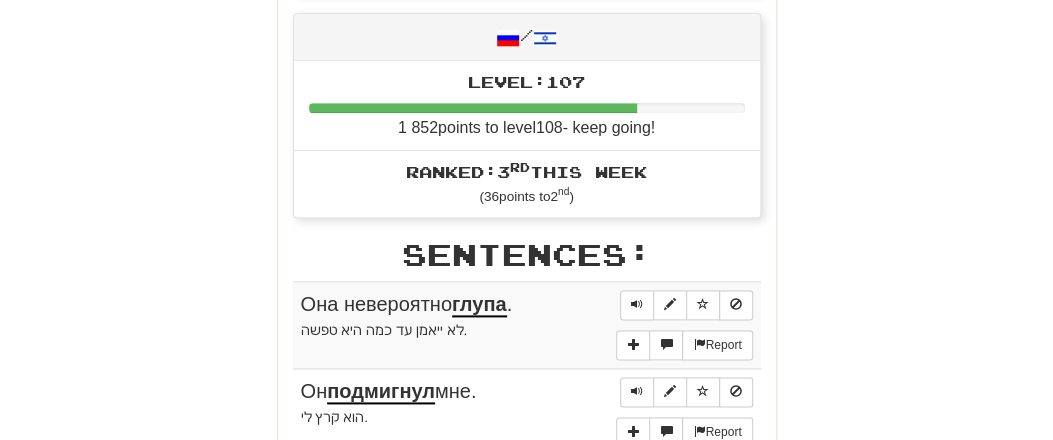 scroll, scrollTop: 936, scrollLeft: 0, axis: vertical 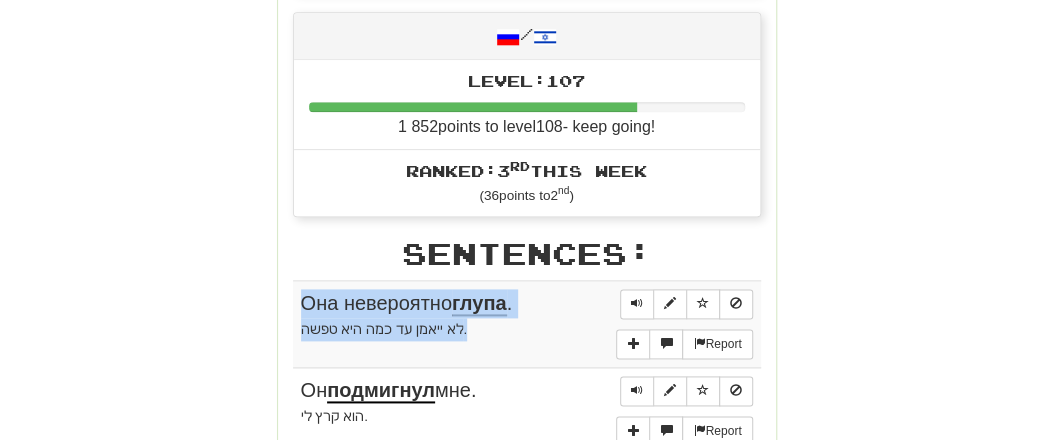 drag, startPoint x: 268, startPoint y: 285, endPoint x: 522, endPoint y: 317, distance: 256.0078 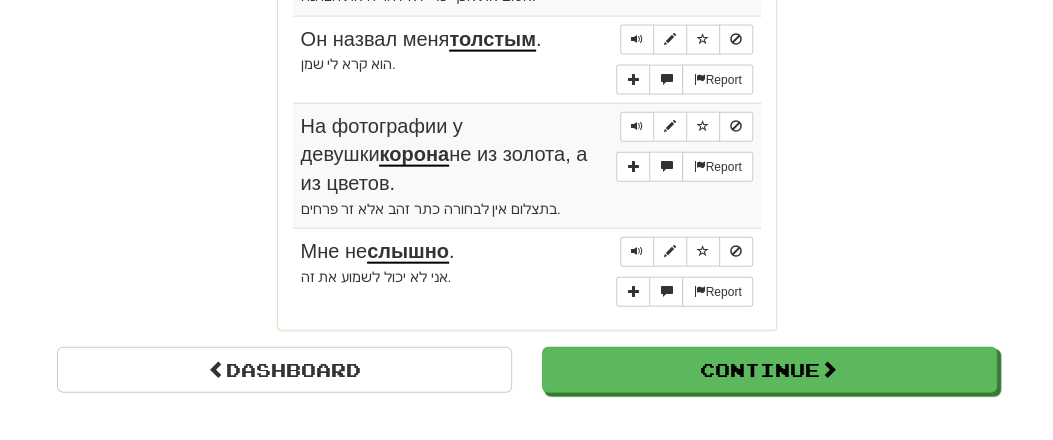 scroll, scrollTop: 1872, scrollLeft: 0, axis: vertical 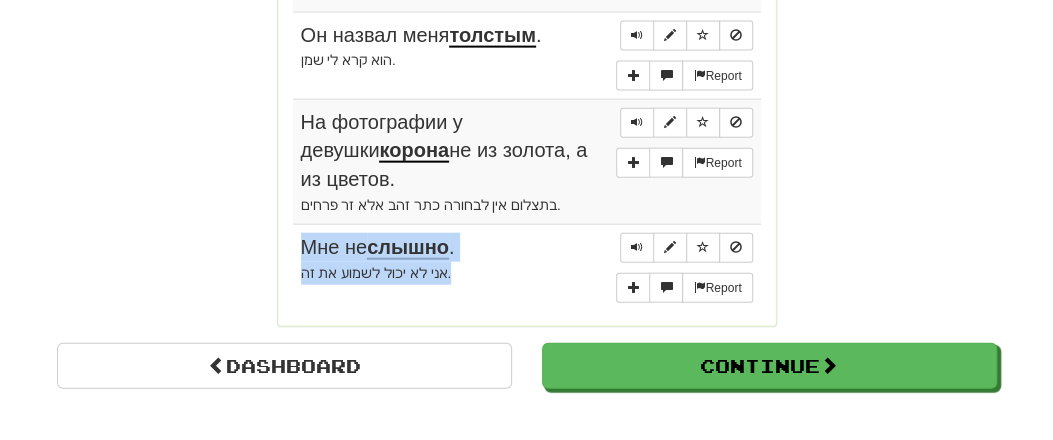 click on "אני לא יכול לשמוע את זה." at bounding box center [527, 273] 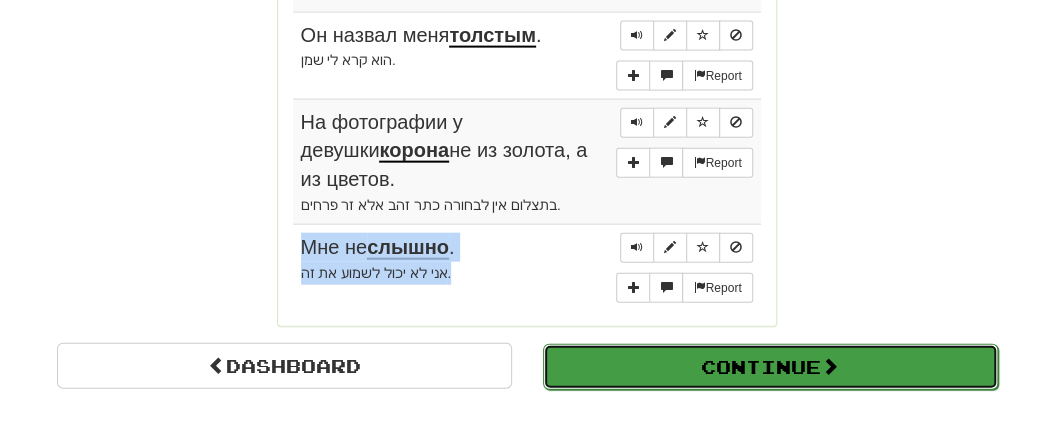 click on "Continue" at bounding box center (770, 367) 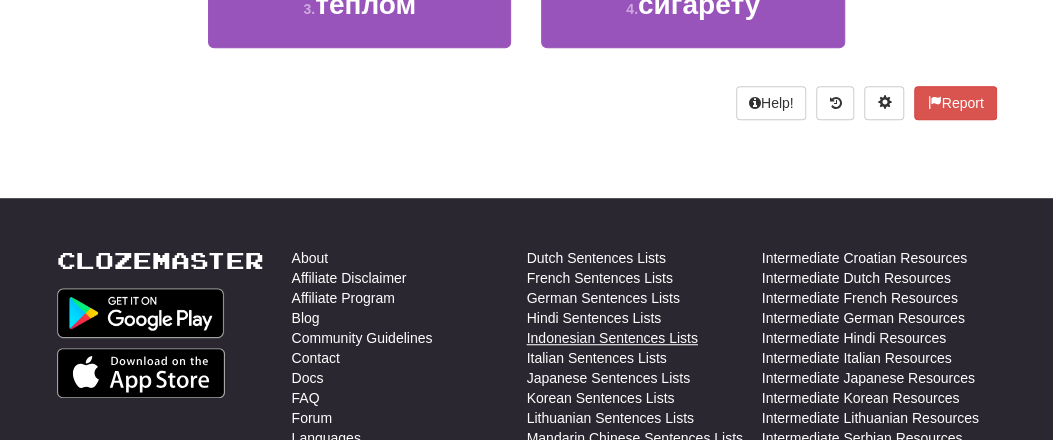 scroll, scrollTop: 137, scrollLeft: 0, axis: vertical 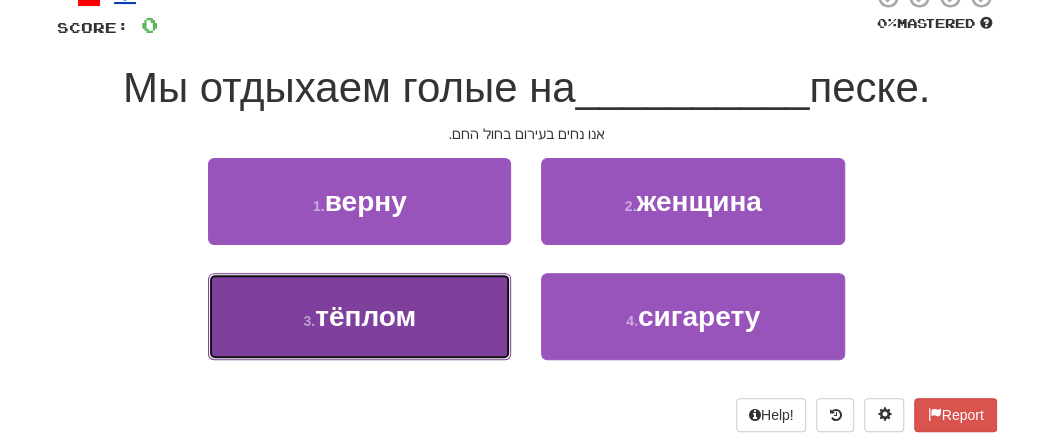 click on "3 . [NAME]" at bounding box center (359, 316) 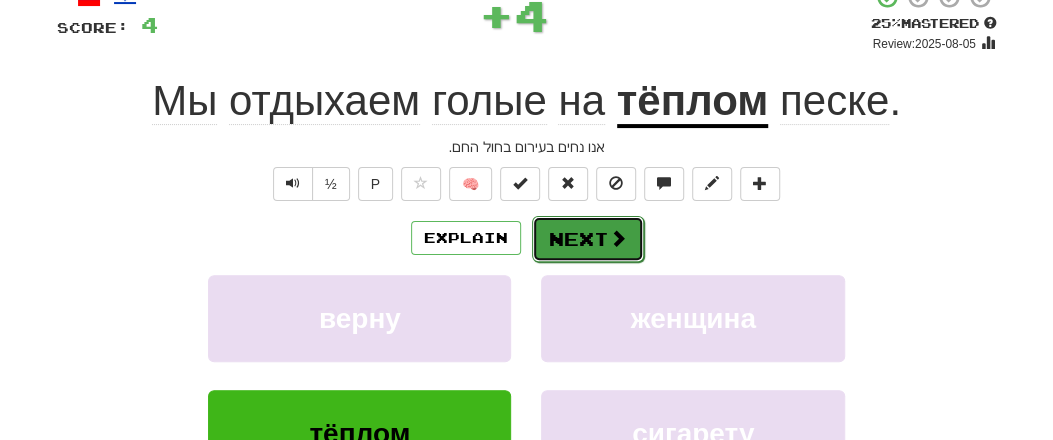 click on "Next" at bounding box center [588, 239] 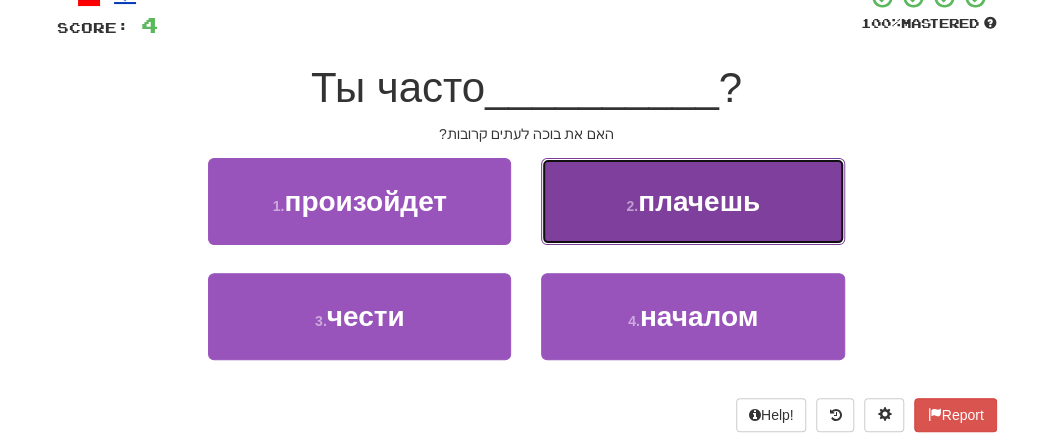 click on "плачешь" at bounding box center (699, 201) 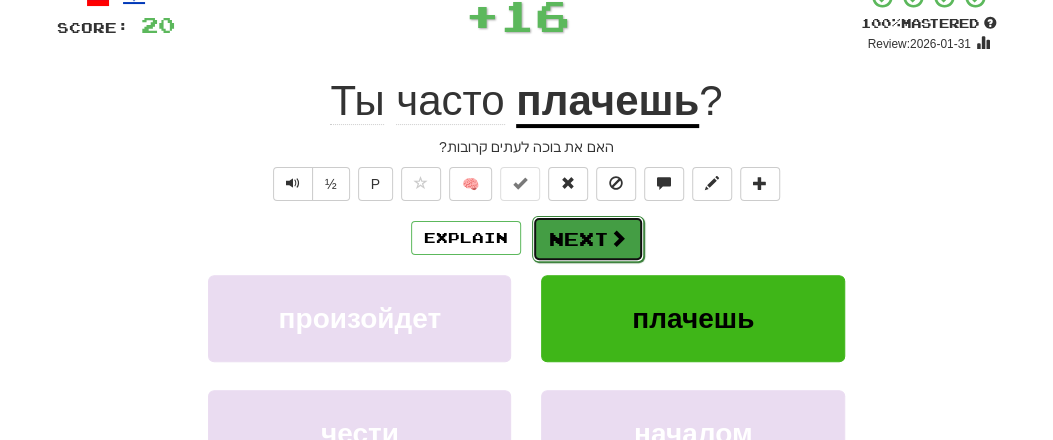 click on "Next" at bounding box center (588, 239) 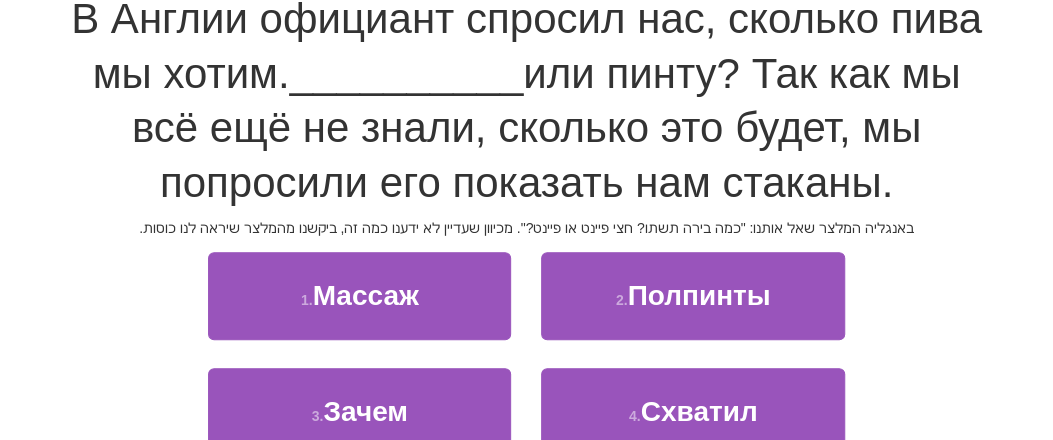 scroll, scrollTop: 241, scrollLeft: 0, axis: vertical 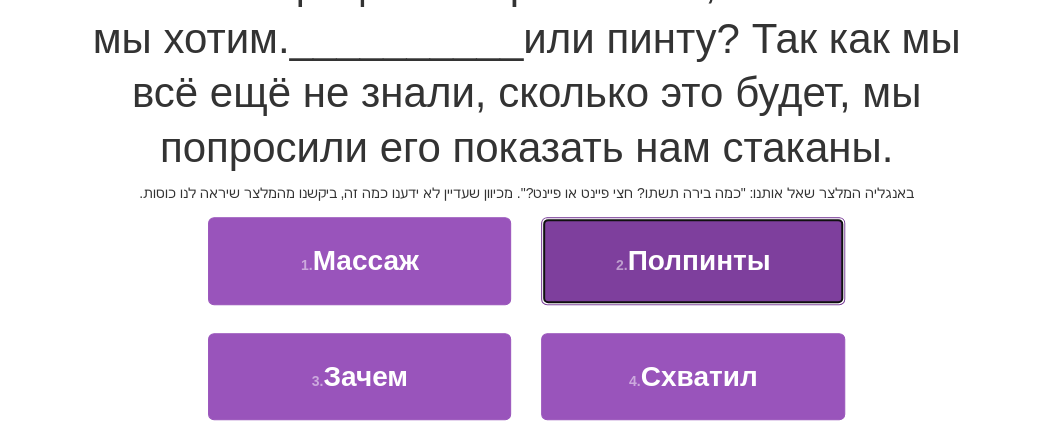 click on "Полпинты" at bounding box center [699, 260] 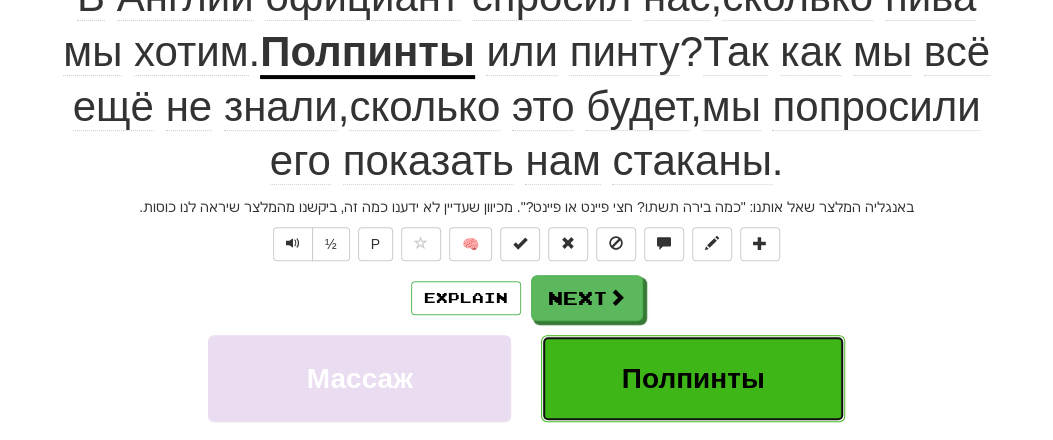 scroll, scrollTop: 254, scrollLeft: 0, axis: vertical 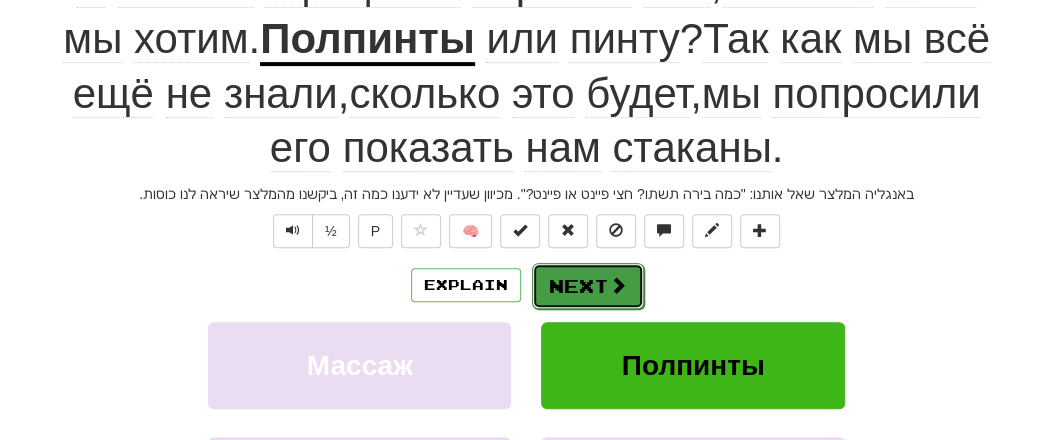 click on "Next" at bounding box center [588, 286] 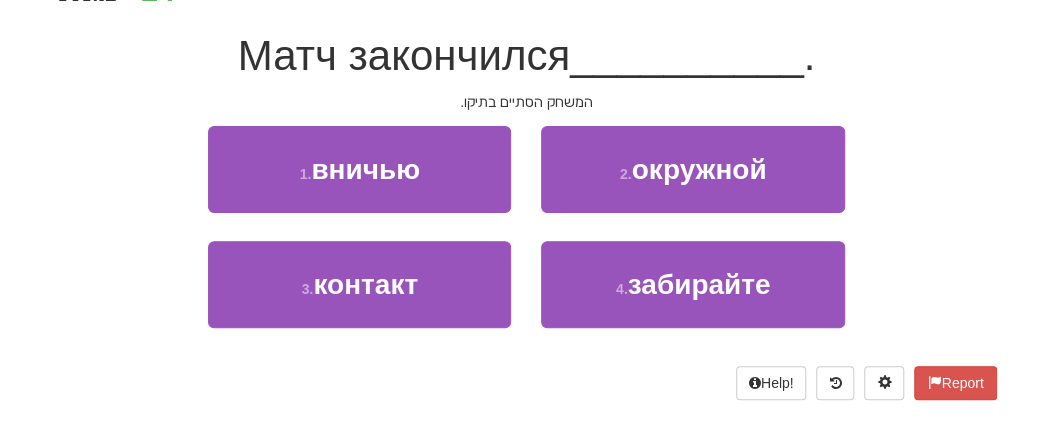 scroll, scrollTop: 137, scrollLeft: 0, axis: vertical 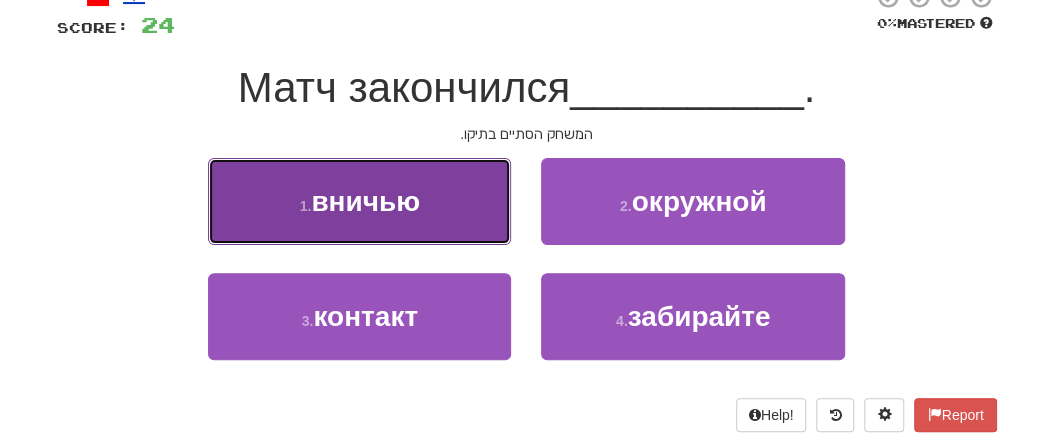 click on "1 . [NAME]" at bounding box center (359, 201) 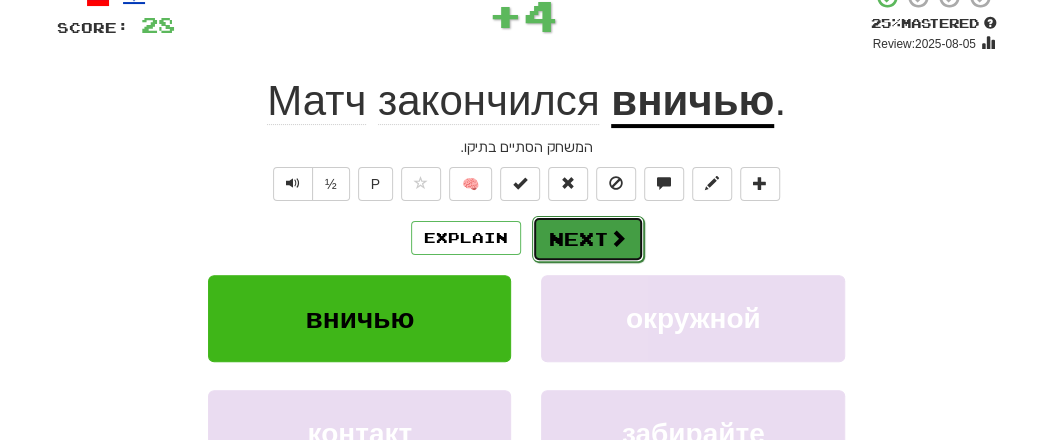 click on "Next" at bounding box center (588, 239) 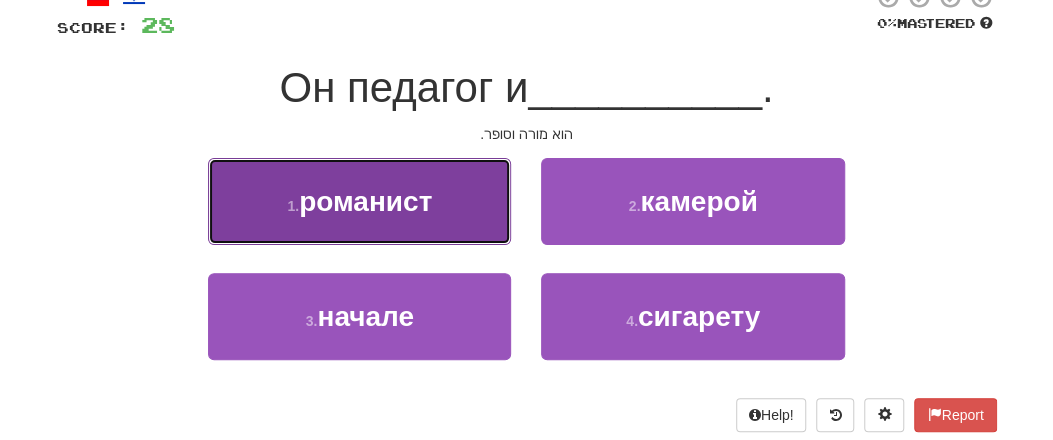 click on "романист" at bounding box center [365, 201] 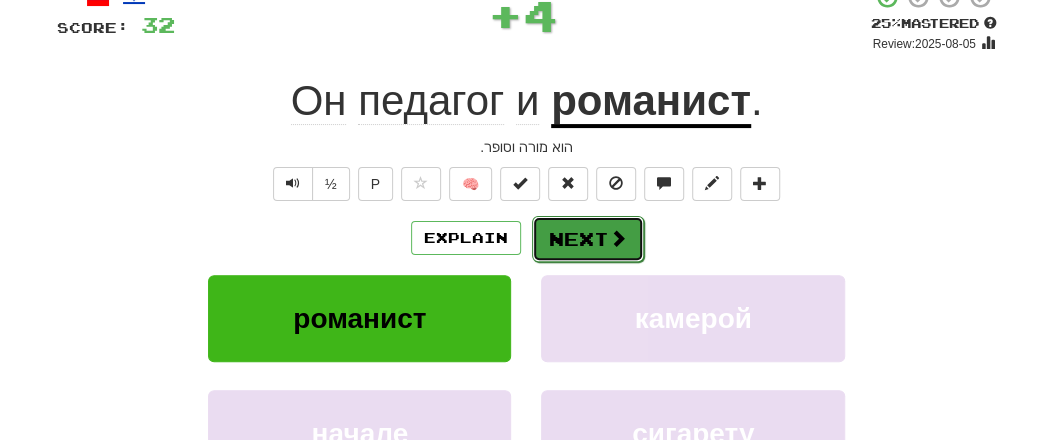 click on "Next" at bounding box center (588, 239) 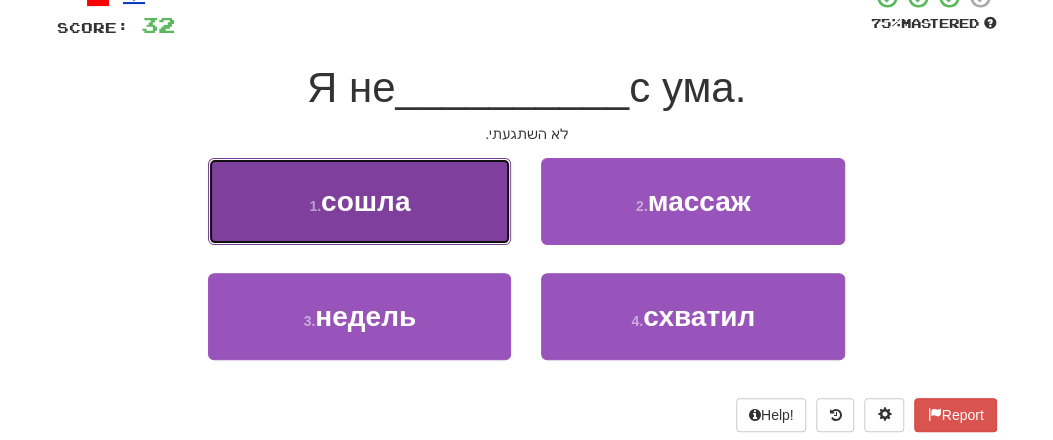 click on "1 . [NAME]" at bounding box center (359, 201) 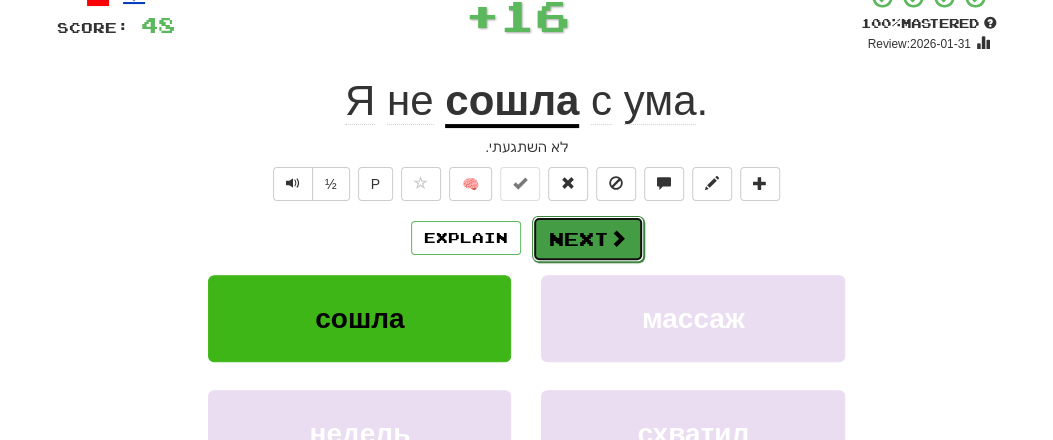 click on "Next" at bounding box center (588, 239) 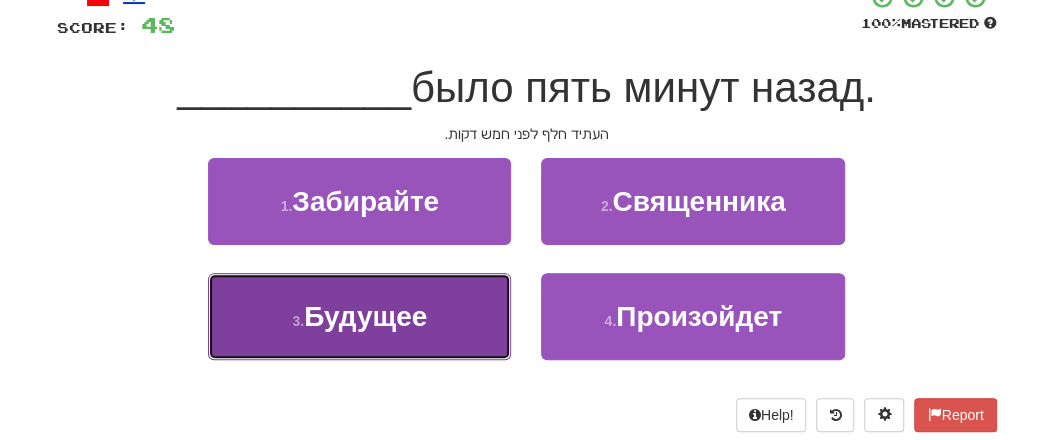 click on "Будущее" at bounding box center (365, 316) 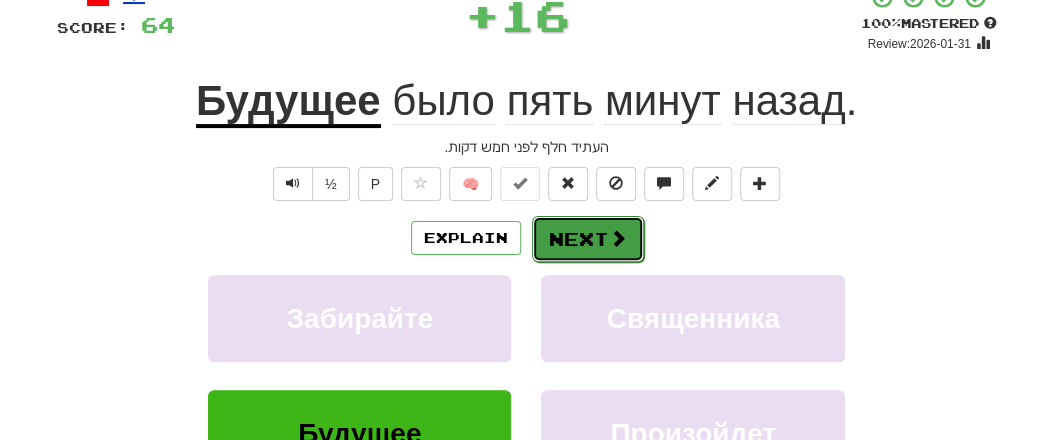 click on "Next" at bounding box center [588, 239] 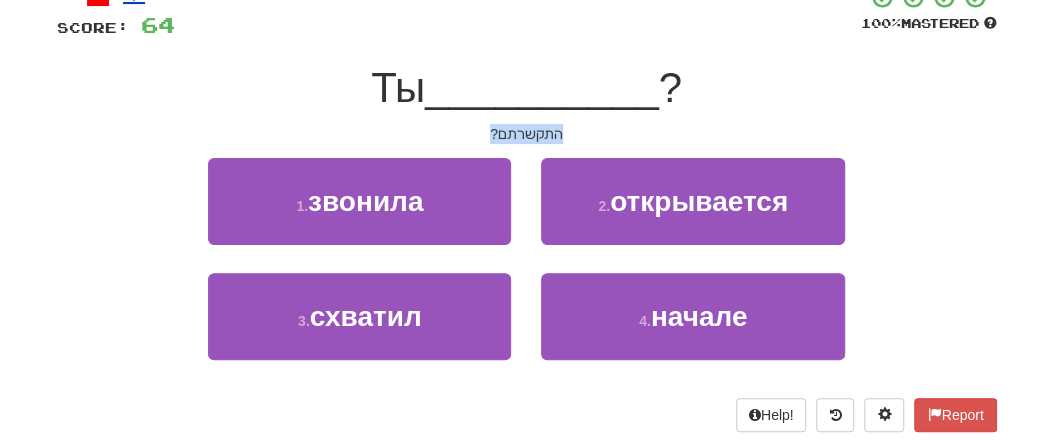 drag, startPoint x: 487, startPoint y: 121, endPoint x: 597, endPoint y: 131, distance: 110.45361 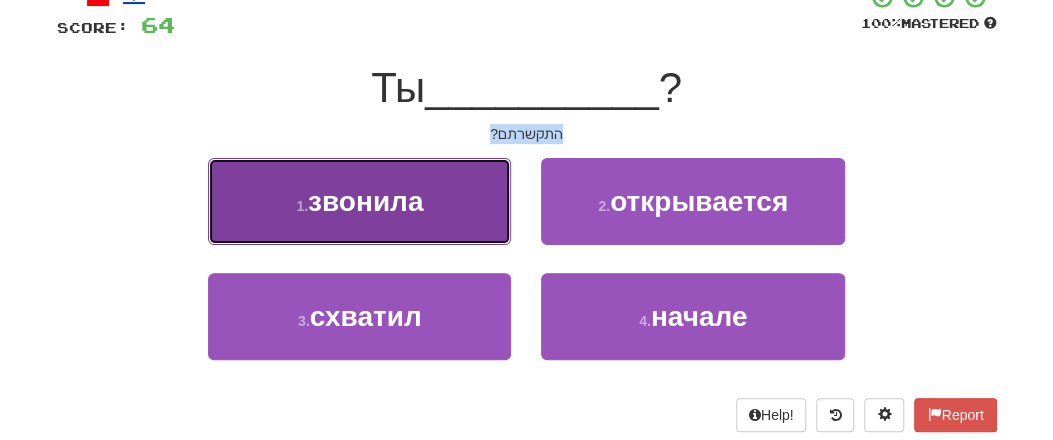 click on "звонила" at bounding box center (365, 201) 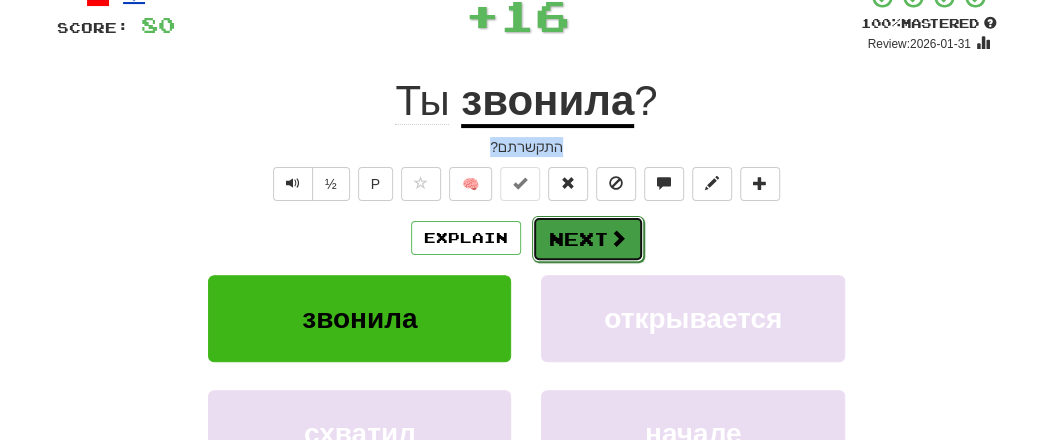 click on "Next" at bounding box center (588, 239) 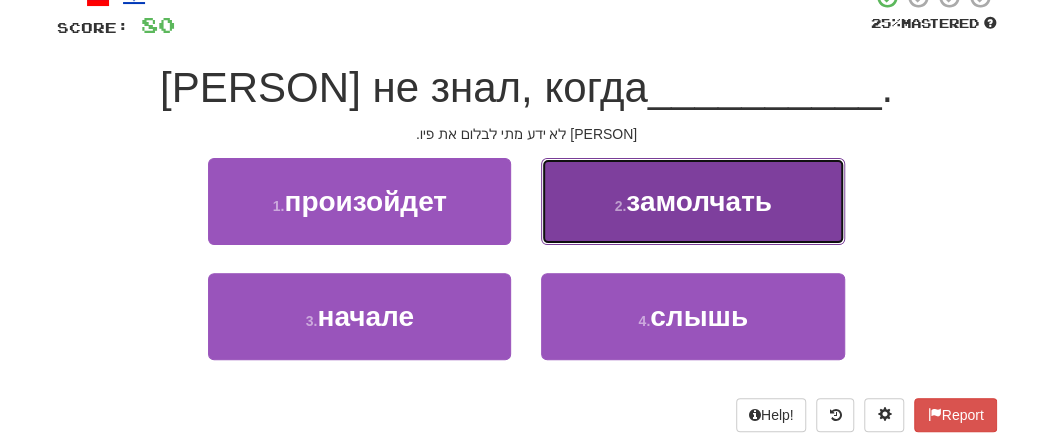 click on "2 . [NAME]" at bounding box center (692, 201) 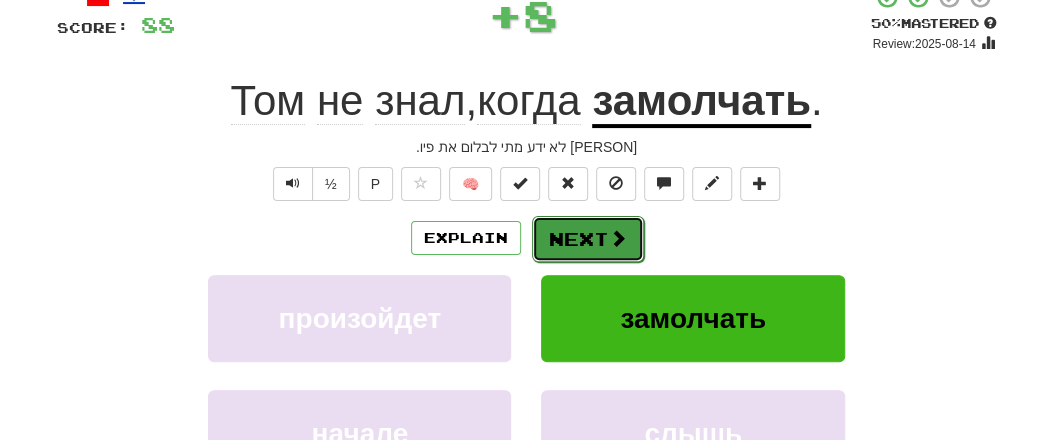 click on "Next" at bounding box center [588, 239] 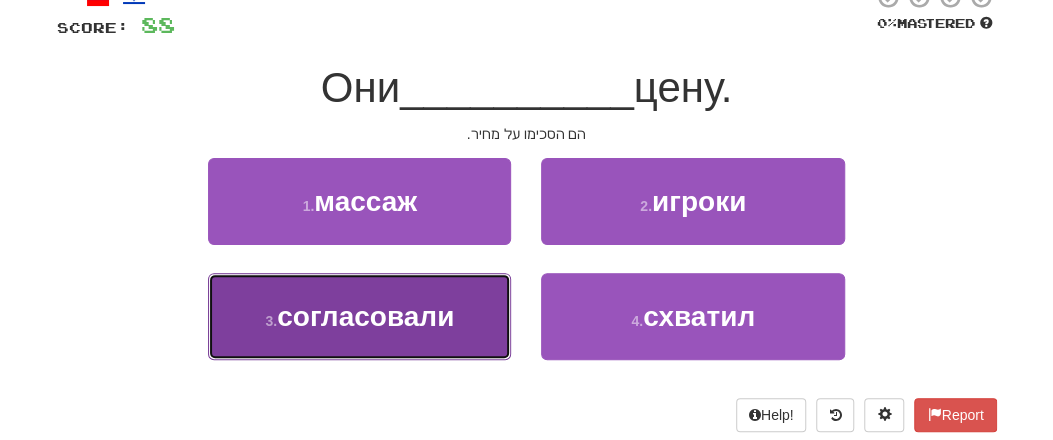 click on "согласовали" at bounding box center [365, 316] 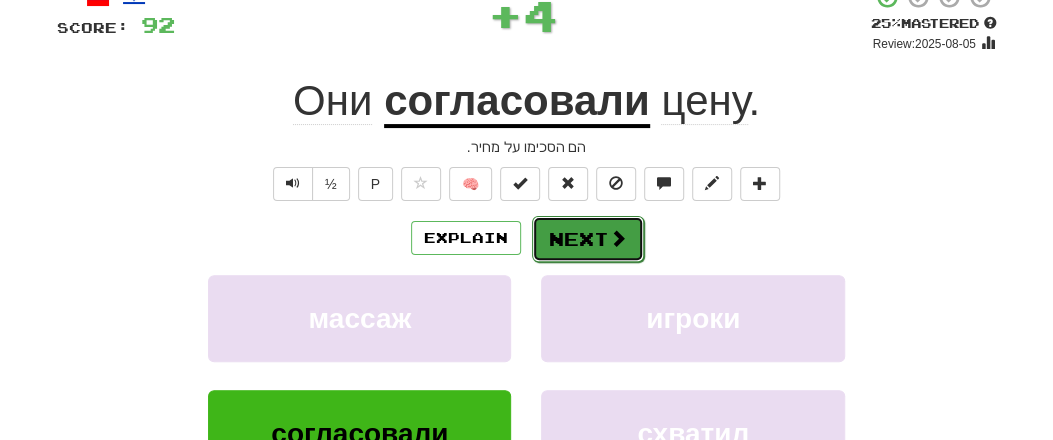 click on "Next" at bounding box center (588, 239) 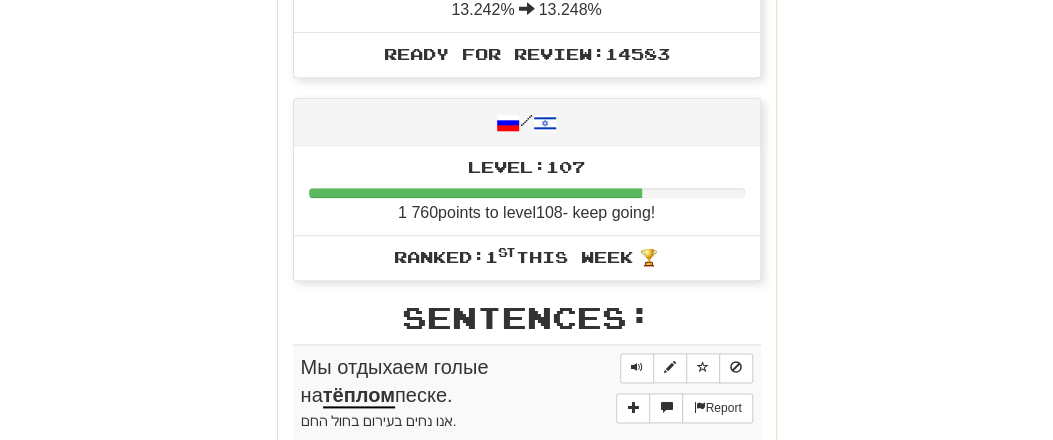 scroll, scrollTop: 953, scrollLeft: 0, axis: vertical 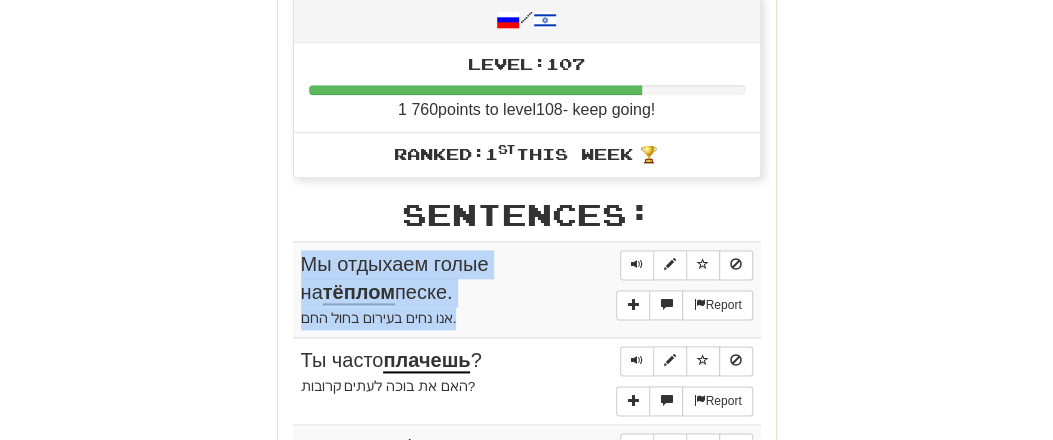 drag, startPoint x: 269, startPoint y: 250, endPoint x: 477, endPoint y: 302, distance: 214.40149 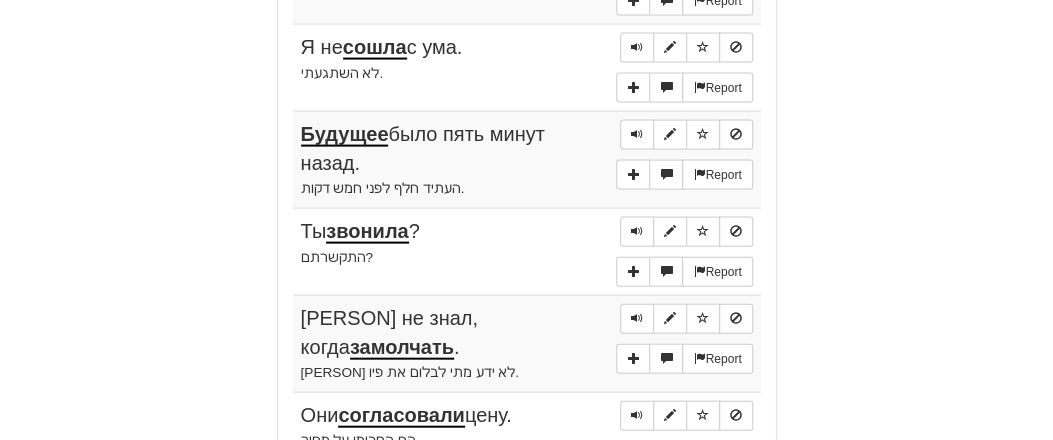 scroll, scrollTop: 1785, scrollLeft: 0, axis: vertical 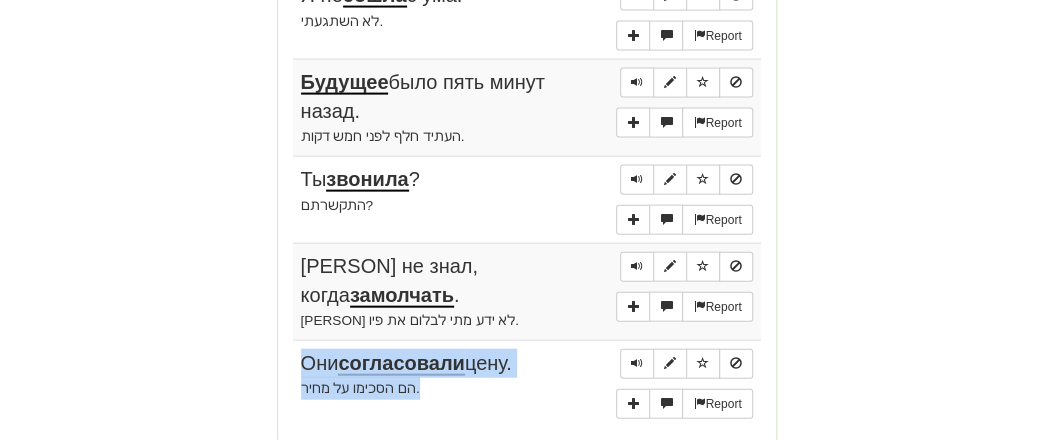 click on "הם הסכימו על מחיר." at bounding box center (527, 388) 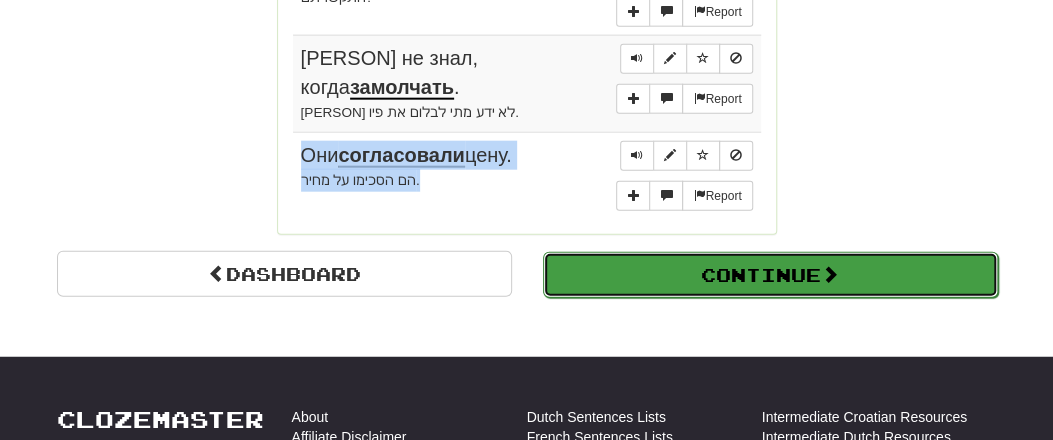 click on "Continue" at bounding box center [770, 275] 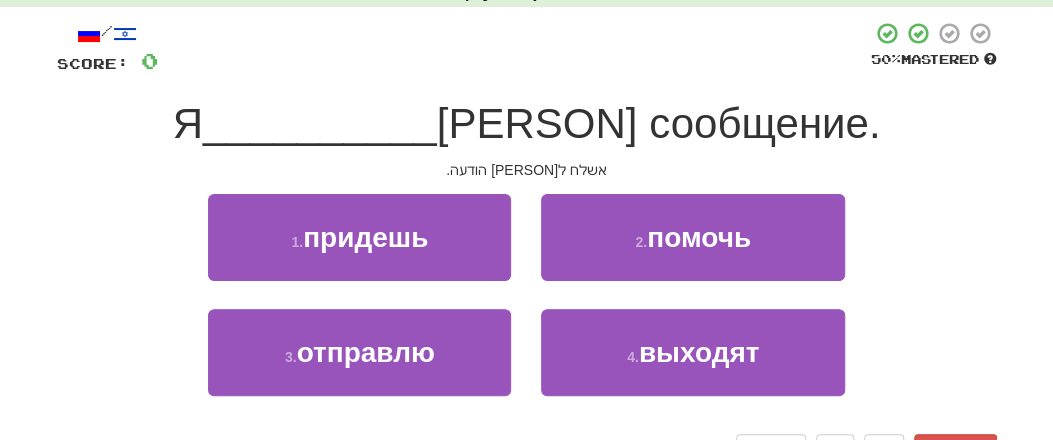 scroll, scrollTop: 33, scrollLeft: 0, axis: vertical 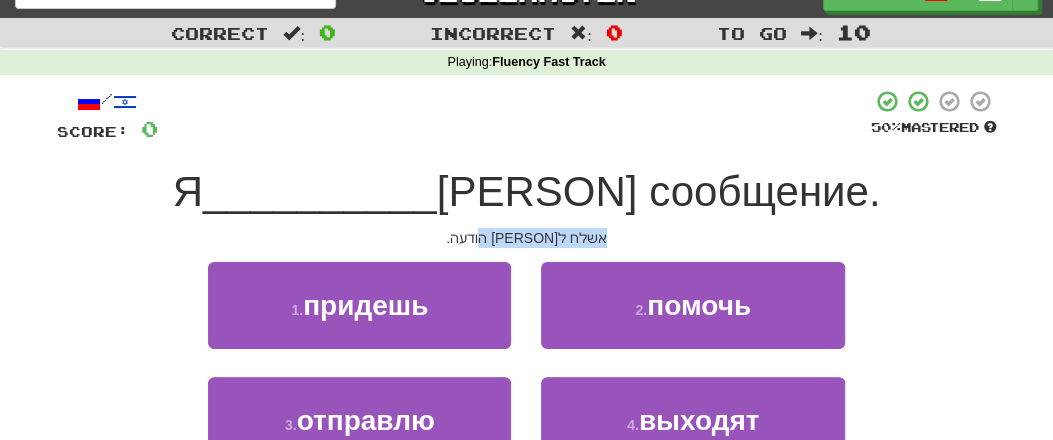 drag, startPoint x: 467, startPoint y: 241, endPoint x: 608, endPoint y: 233, distance: 141.22676 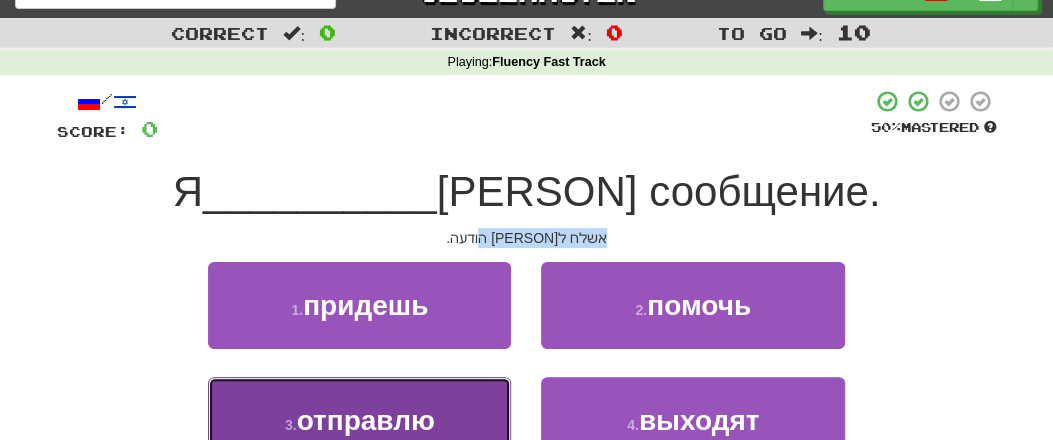 click on "отправлю" at bounding box center [366, 420] 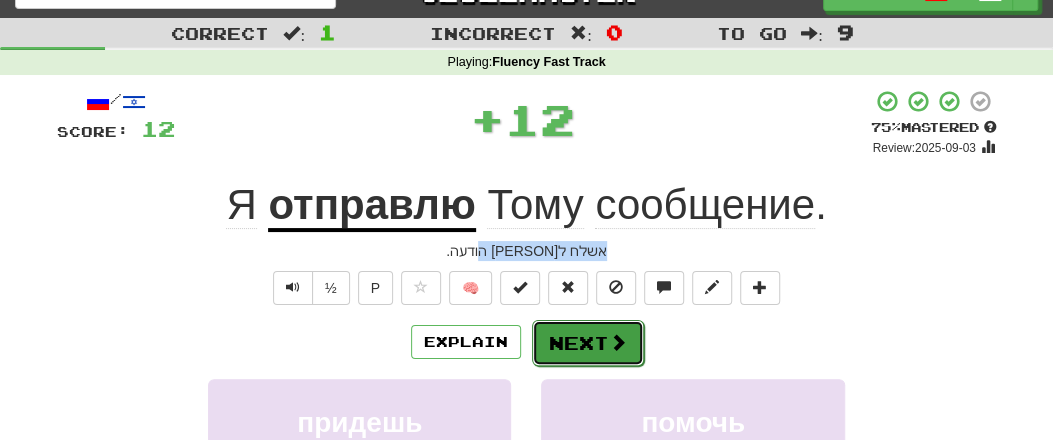 click at bounding box center [618, 342] 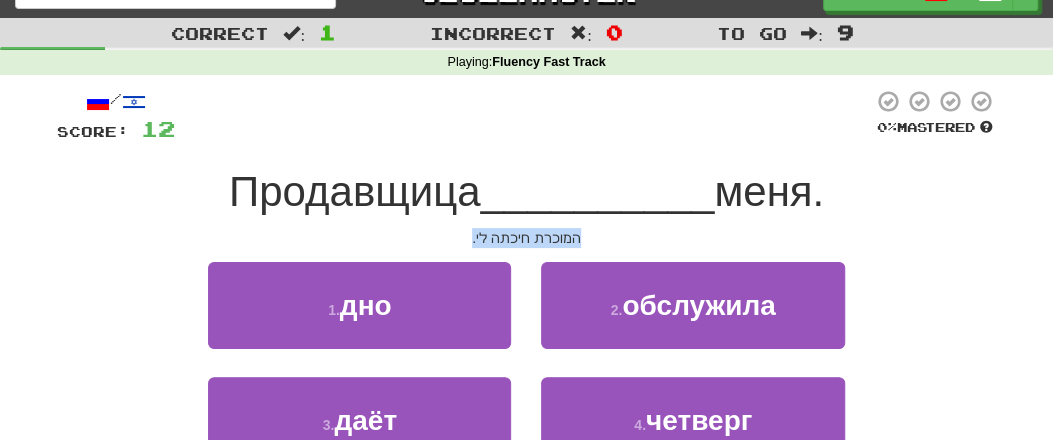 drag, startPoint x: 462, startPoint y: 233, endPoint x: 626, endPoint y: 238, distance: 164.0762 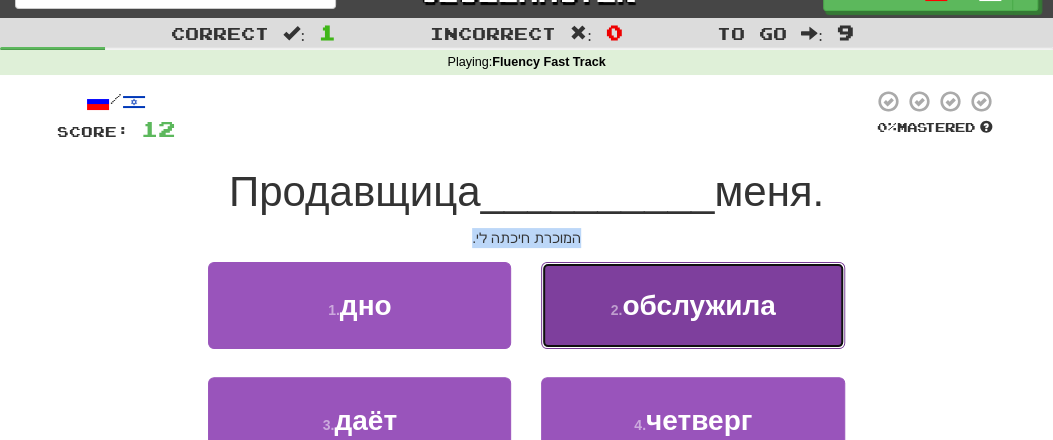 click on "обслужила" at bounding box center (698, 305) 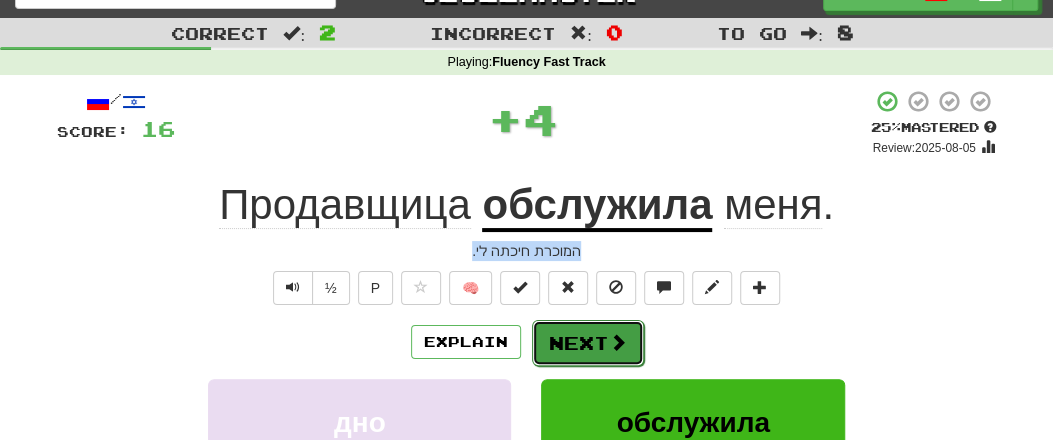 click on "Next" at bounding box center [588, 343] 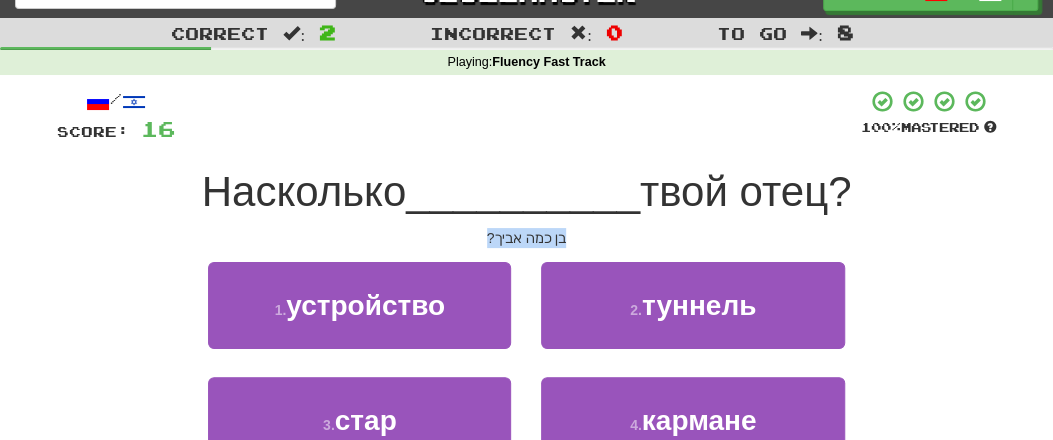 drag, startPoint x: 451, startPoint y: 234, endPoint x: 602, endPoint y: 231, distance: 151.0298 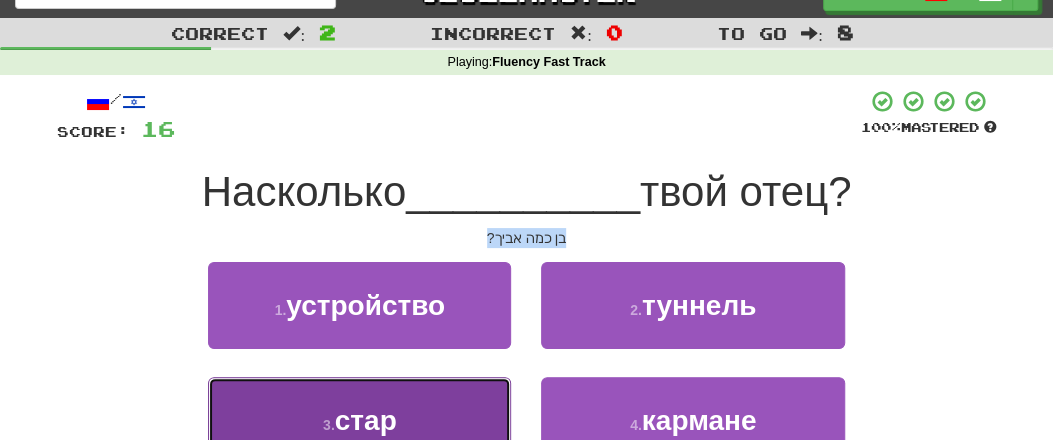 click on "стар" at bounding box center (366, 420) 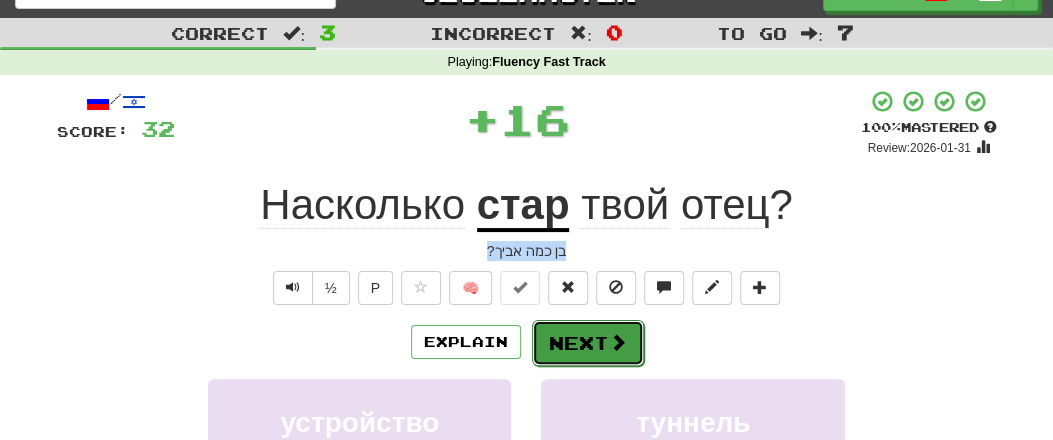 click on "Next" at bounding box center [588, 343] 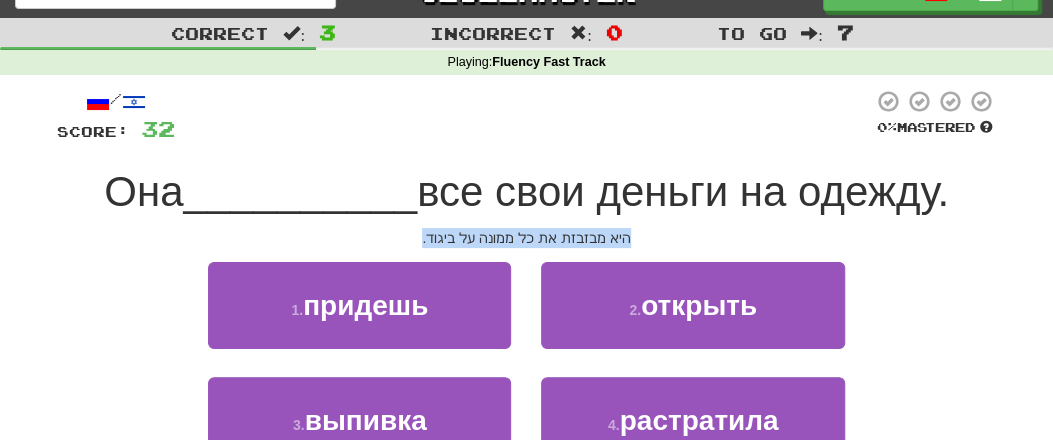 drag, startPoint x: 438, startPoint y: 243, endPoint x: 671, endPoint y: 243, distance: 233 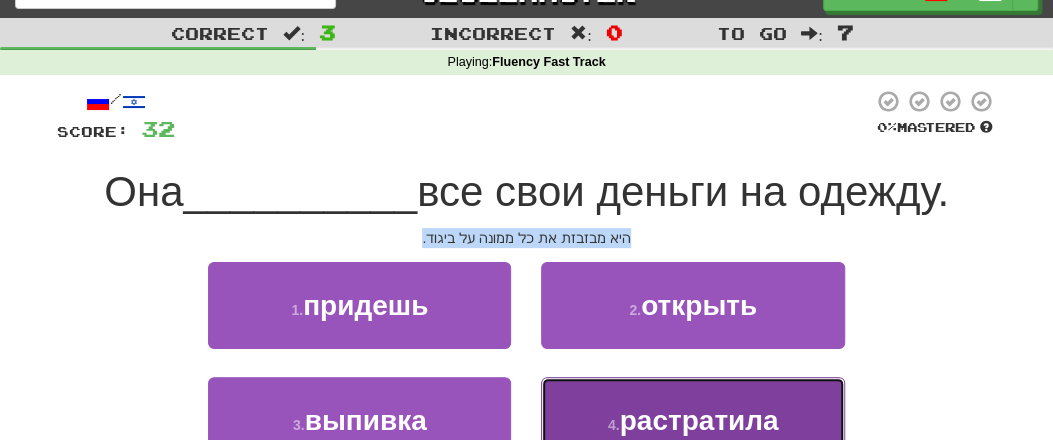 click on "растратила" at bounding box center [699, 420] 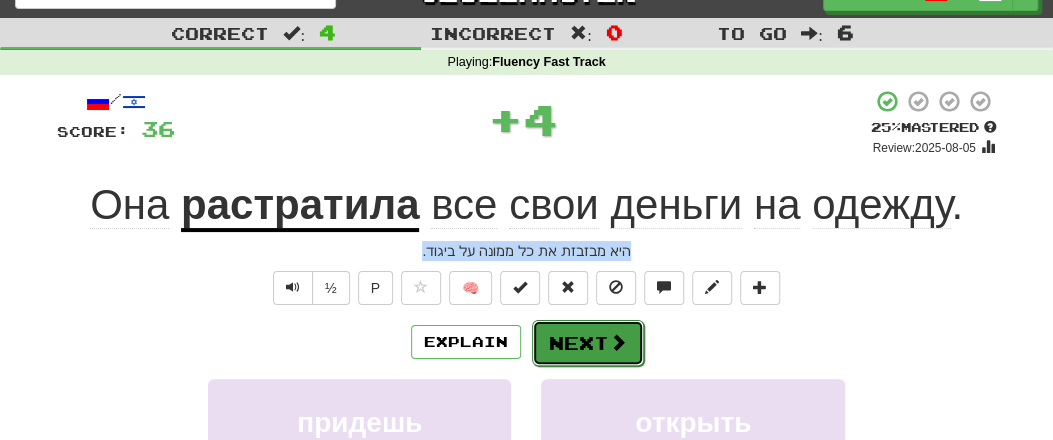 click on "Next" at bounding box center [588, 343] 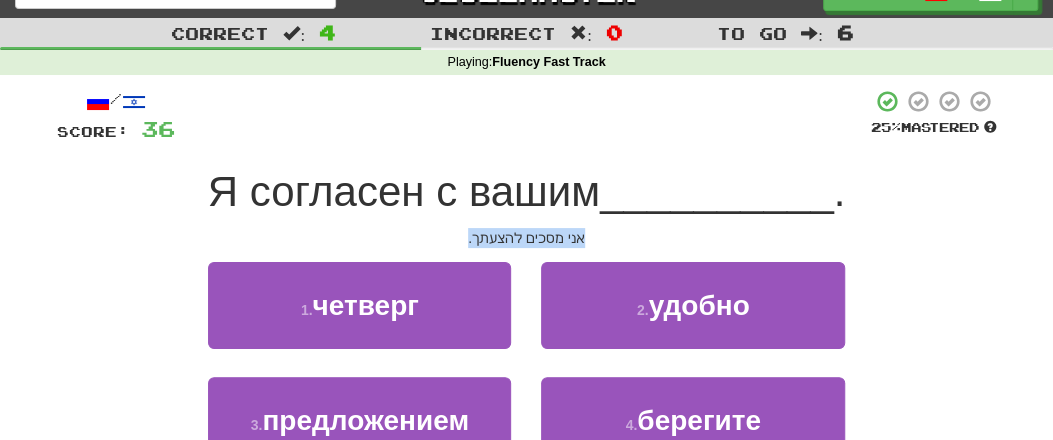 drag, startPoint x: 471, startPoint y: 236, endPoint x: 586, endPoint y: 235, distance: 115.00435 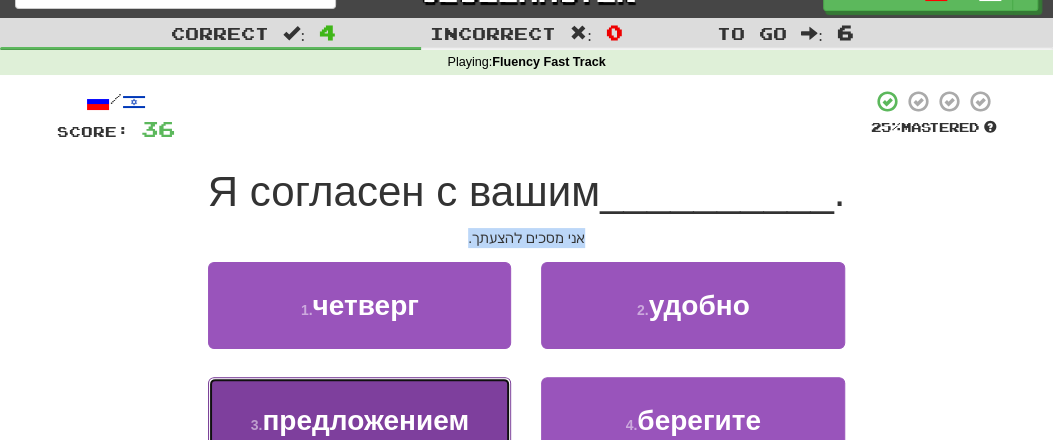 click on "предложением" at bounding box center [365, 420] 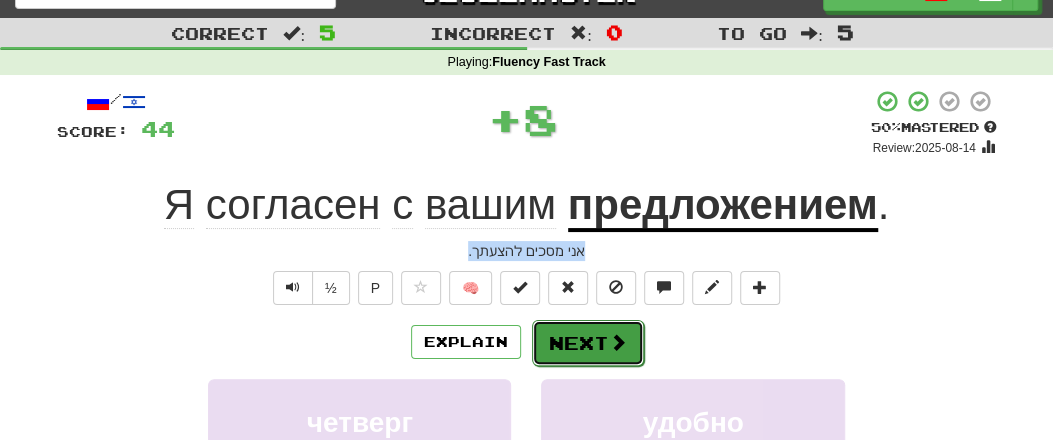 click on "Next" at bounding box center [588, 343] 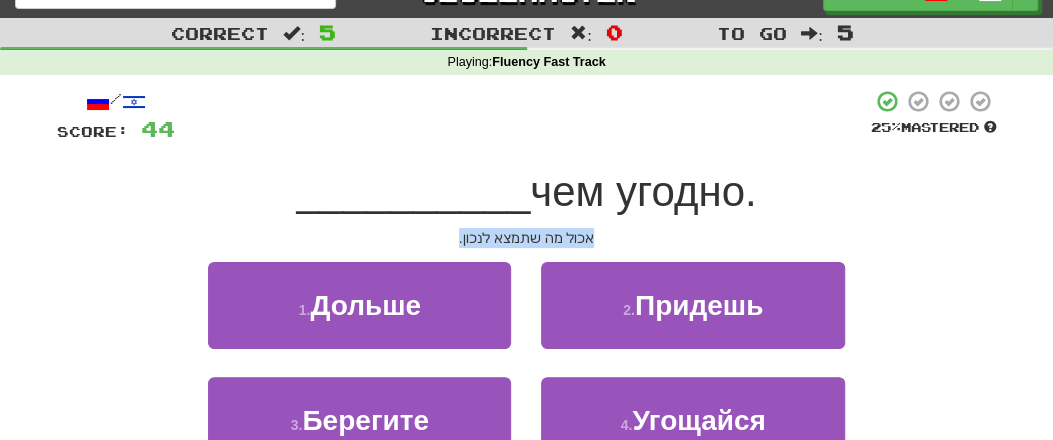 drag, startPoint x: 450, startPoint y: 235, endPoint x: 628, endPoint y: 234, distance: 178.0028 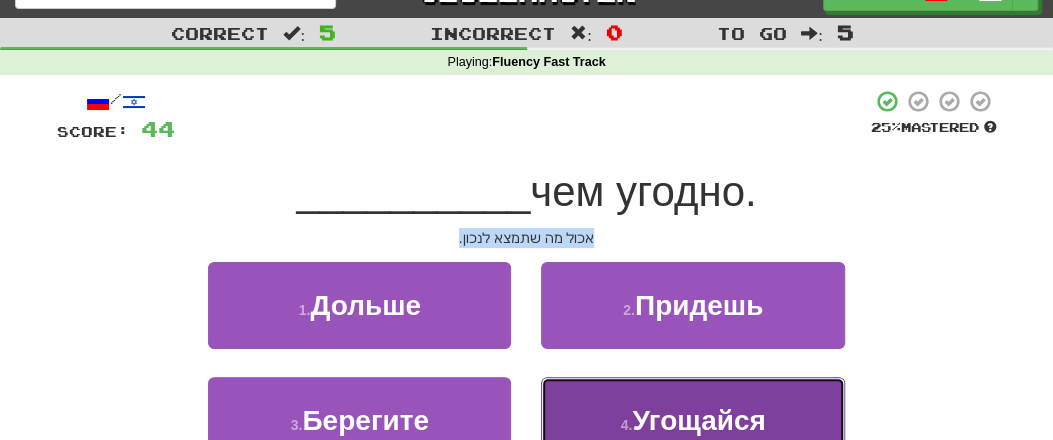 click on "4 . [NAME]" at bounding box center [692, 420] 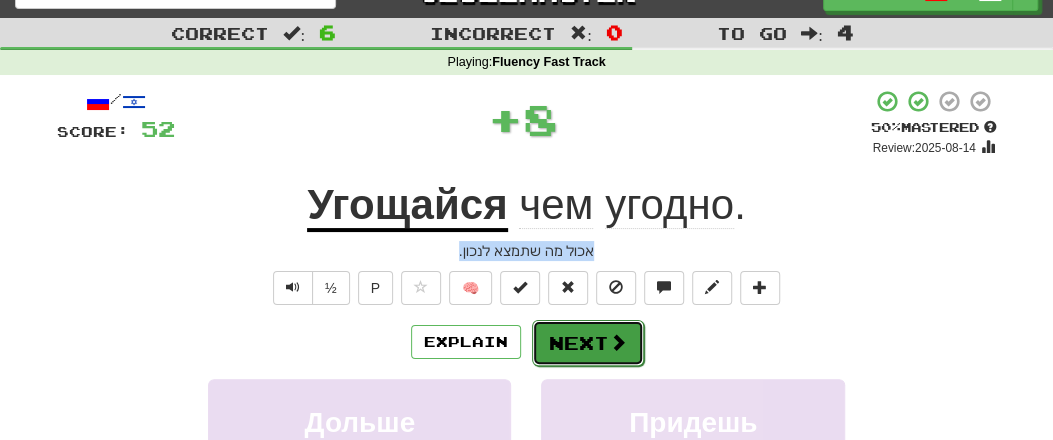 click on "Next" at bounding box center (588, 343) 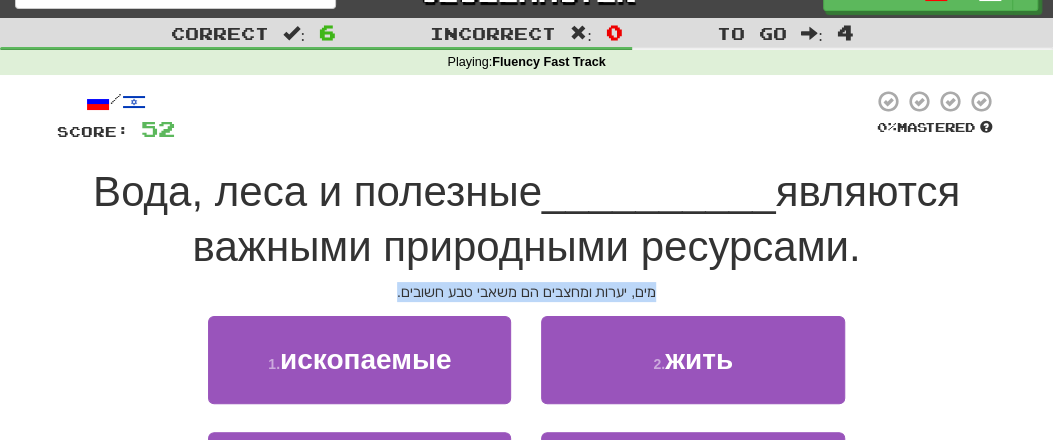 drag, startPoint x: 393, startPoint y: 294, endPoint x: 661, endPoint y: 293, distance: 268.00186 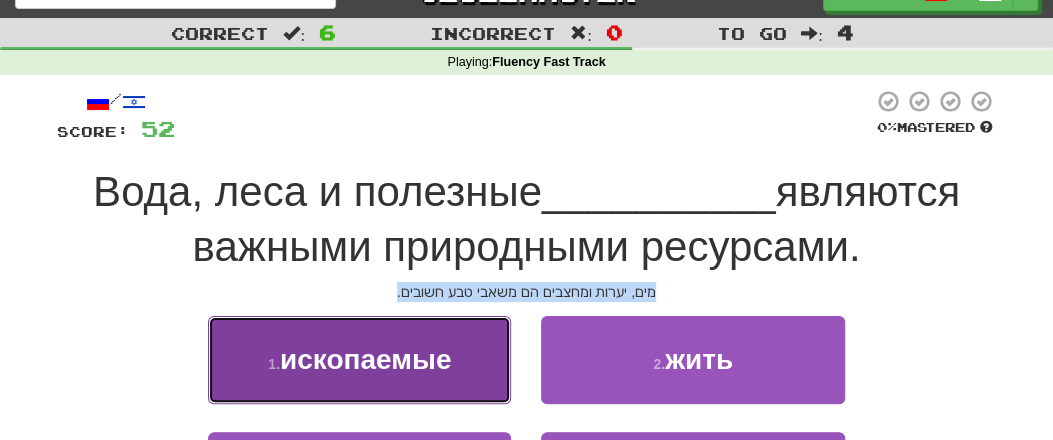click on "ископаемые" at bounding box center (365, 359) 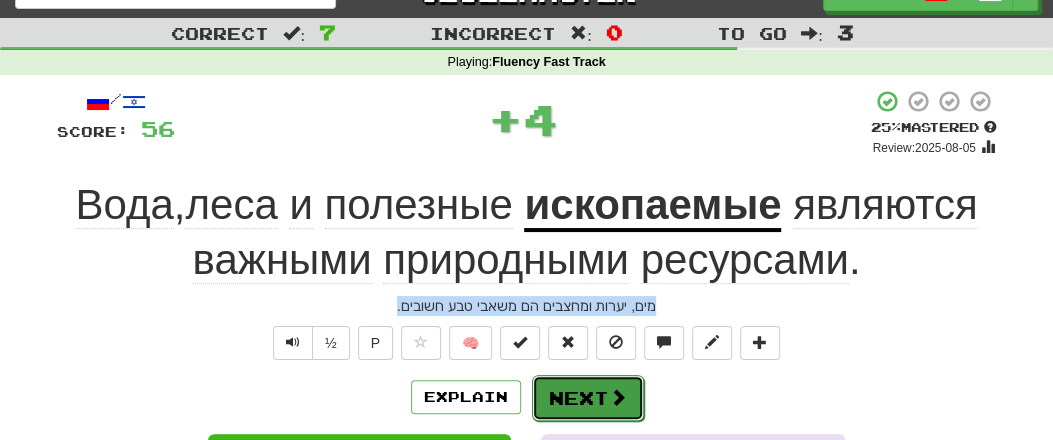 click on "Next" at bounding box center (588, 398) 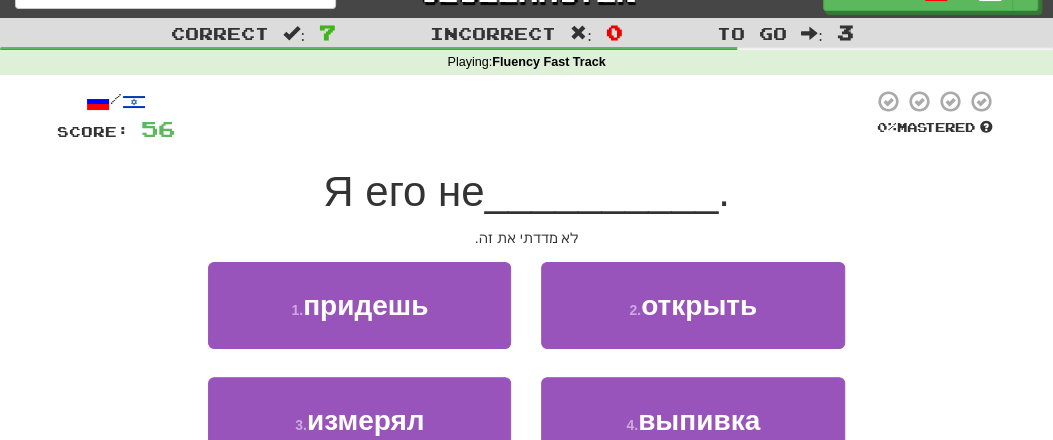 scroll, scrollTop: 137, scrollLeft: 0, axis: vertical 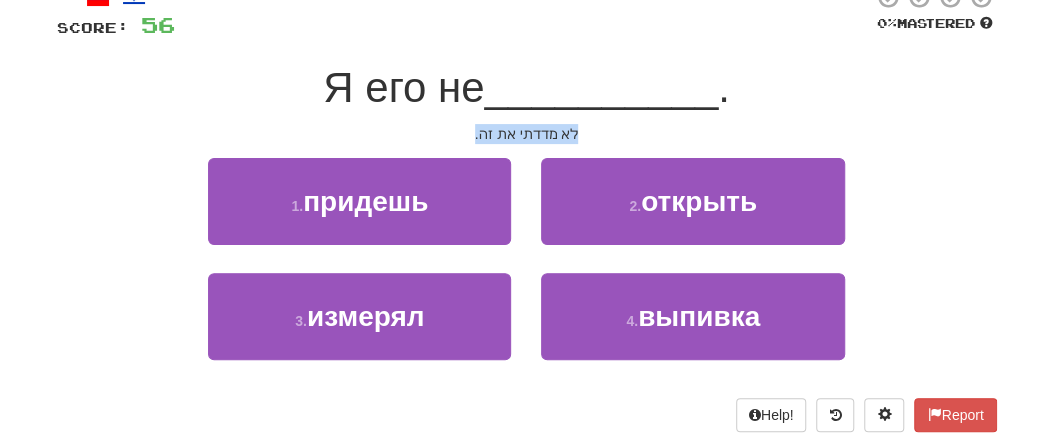 drag, startPoint x: 467, startPoint y: 133, endPoint x: 600, endPoint y: 131, distance: 133.01503 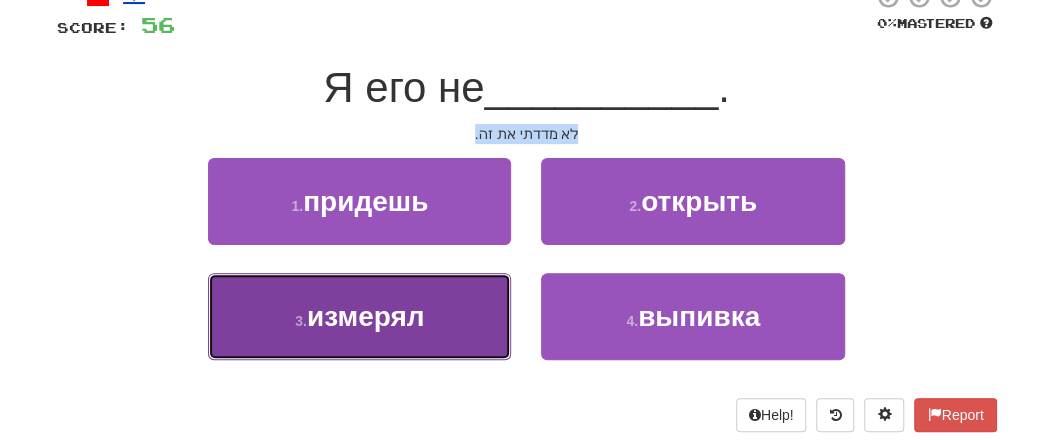 click on "3 . [NAME]" at bounding box center (359, 316) 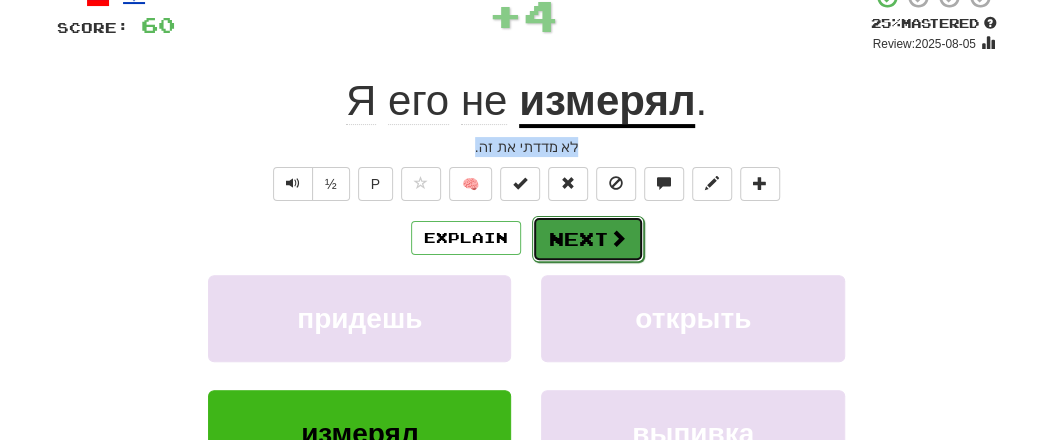 click on "Next" at bounding box center (588, 239) 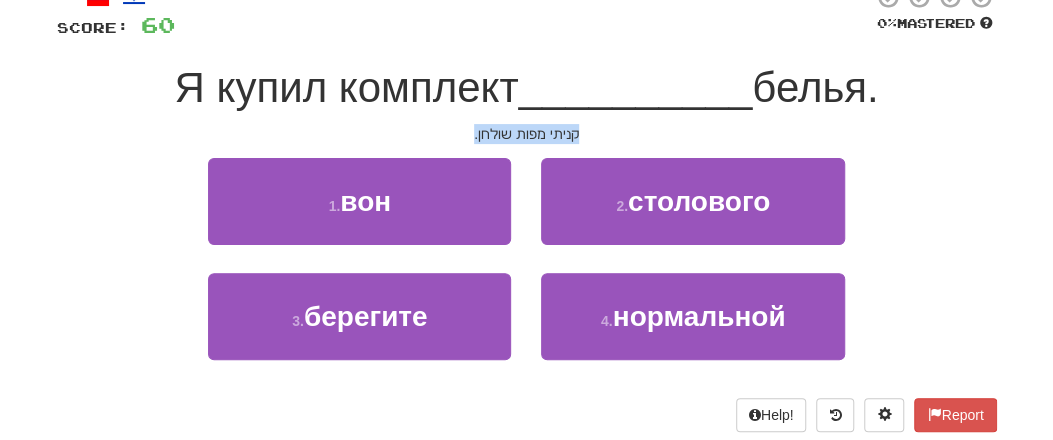 drag, startPoint x: 461, startPoint y: 137, endPoint x: 619, endPoint y: 135, distance: 158.01266 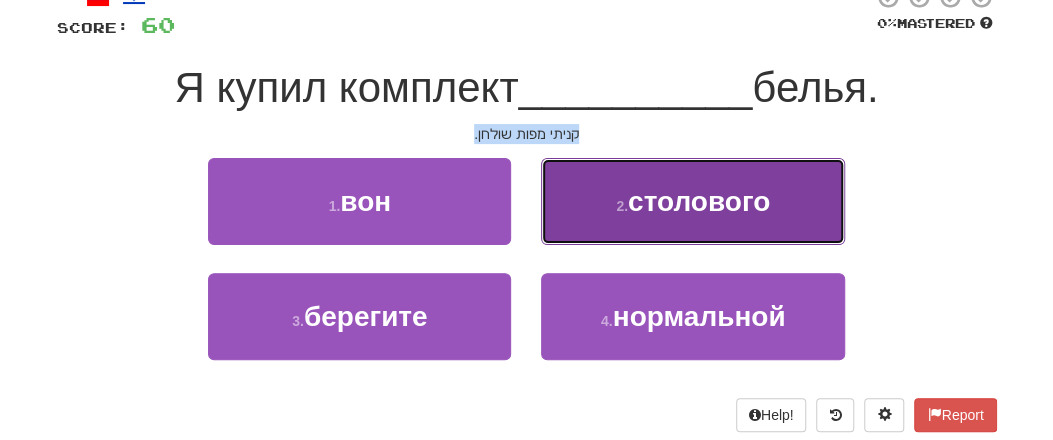click on "столового" at bounding box center (699, 201) 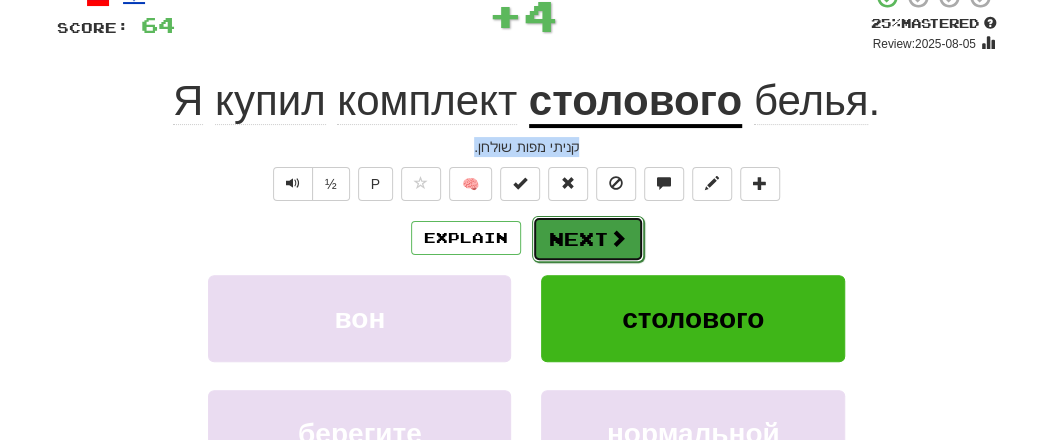 click on "Next" at bounding box center (588, 239) 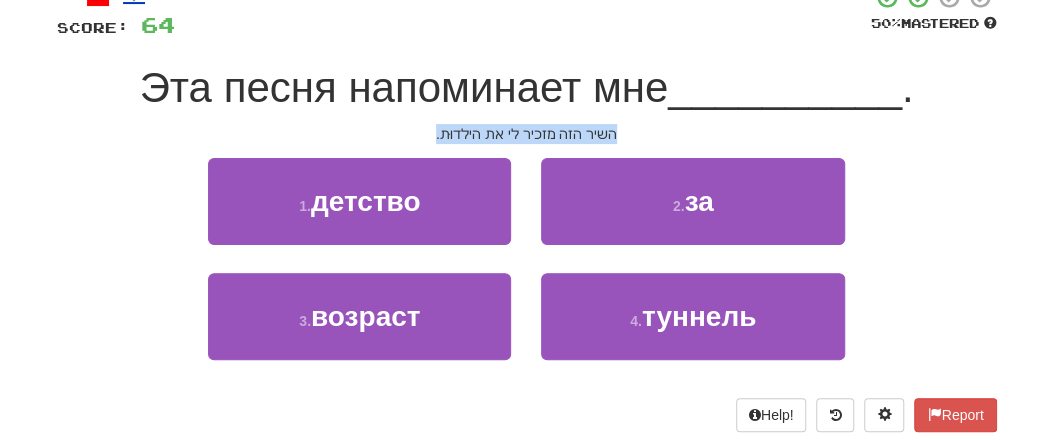 drag, startPoint x: 403, startPoint y: 140, endPoint x: 613, endPoint y: 135, distance: 210.05951 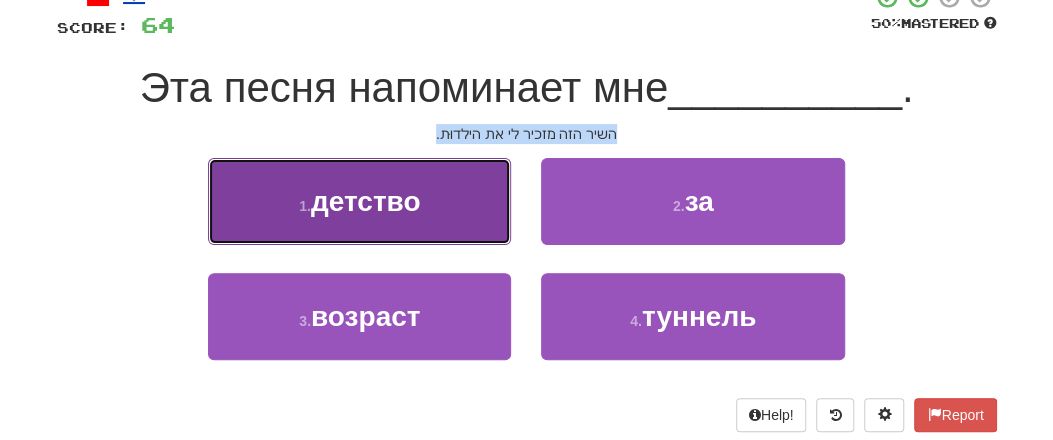 click on "детство" at bounding box center (366, 201) 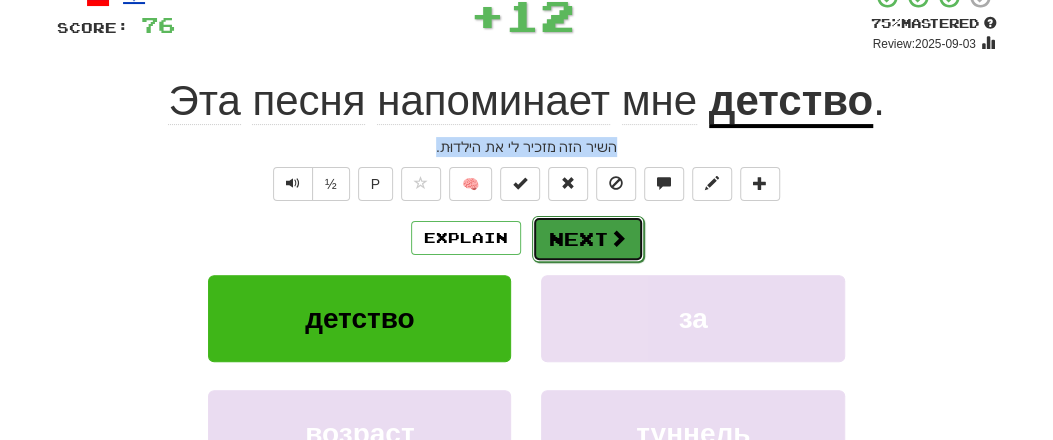 click at bounding box center [618, 238] 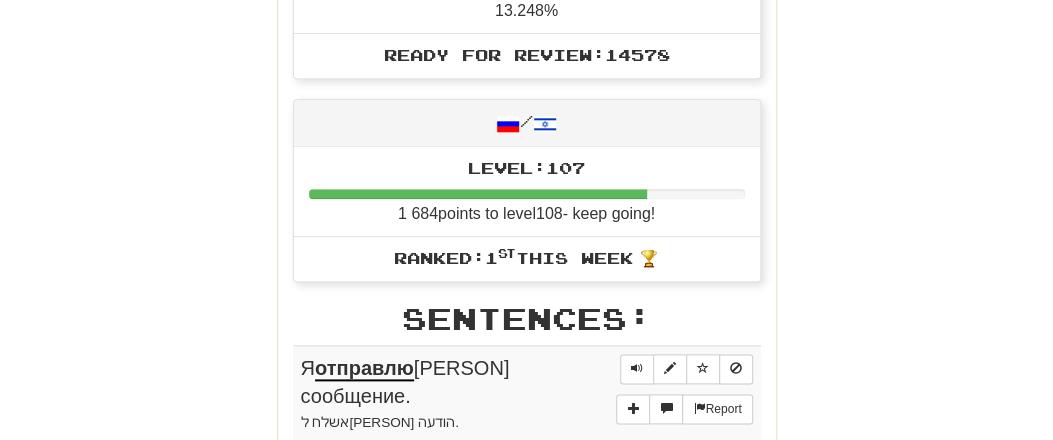 scroll, scrollTop: 1057, scrollLeft: 0, axis: vertical 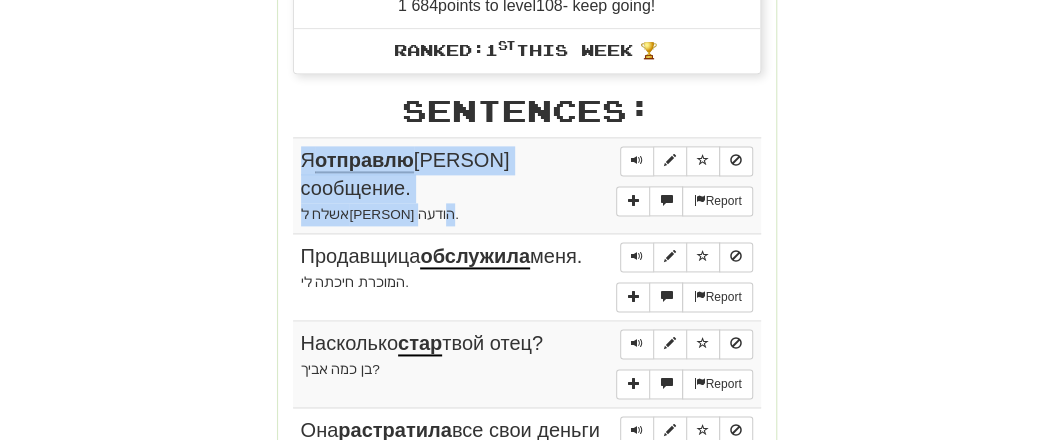 drag, startPoint x: 305, startPoint y: 149, endPoint x: 541, endPoint y: 211, distance: 244.0082 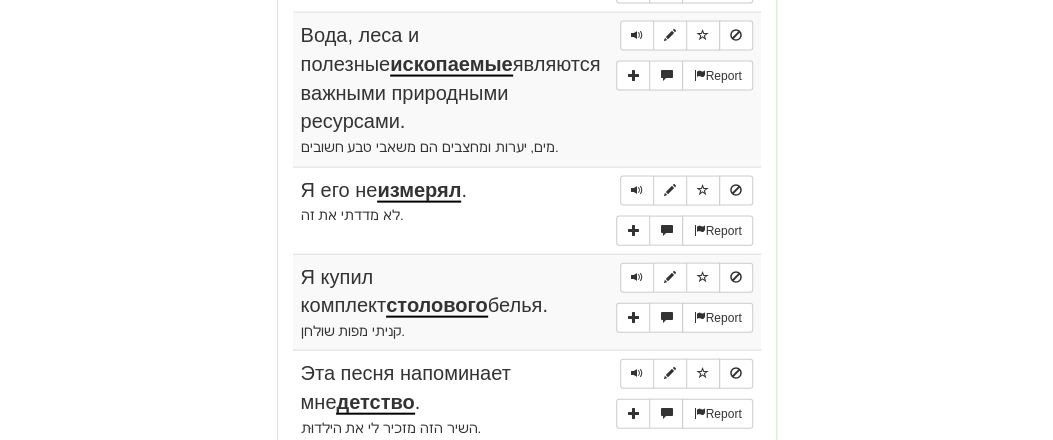 scroll, scrollTop: 1785, scrollLeft: 0, axis: vertical 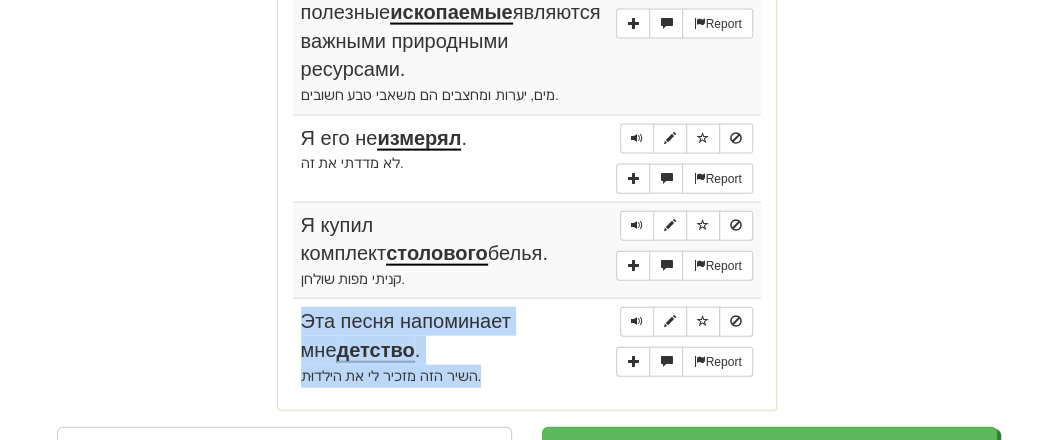 click on "השיר הזה מזכיר לי את הילדוּת." at bounding box center [527, 376] 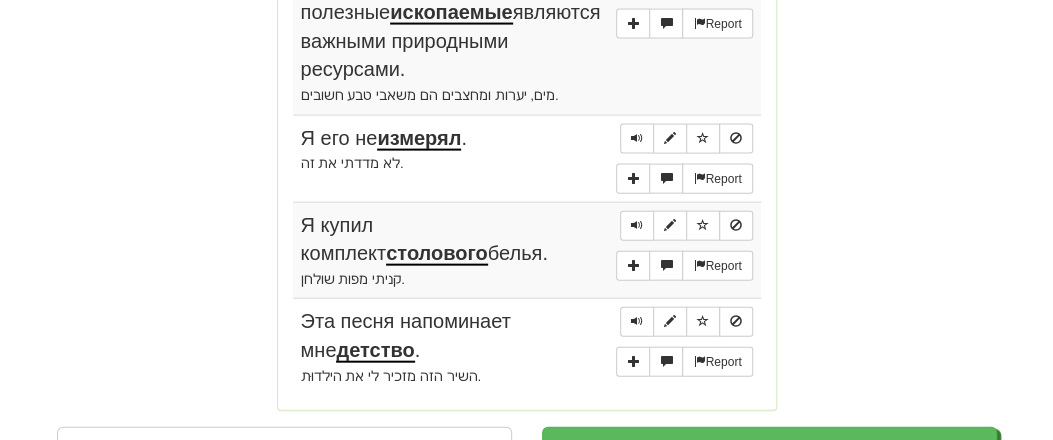 click on "Correct   :   10 Incorrect   :   0 To go   :   0 Playing :  Fluency Fast Track Round Complete!  Dashboard Continue  Round Results Stats: Score:   + 76 Time:   3 : 31 New:   5 Review:   5 Correct:   10 Incorrect:   0 Get fluent faster. Get  Clozemaster Pro   Progress: Fluency Fast Track Playing:  15 368  /  16 840 + 5 91.229% 91.259% Mastered:  2 231  /  16 840 13.248% Ready for Review:  14578  /  Level:  107 1 684  points to level  108  - keep going! Ranked:  1 st  this week 🏆 Sentences:  Report Я  отправлю  [PERSON] сообщение. אשלח לתום הודעה.  Report Продавщица  обслужила  меня. המוכרת חיכתה לי.  Report Насколько  стар  твой отец?בן כמה אביך?  Report Она  растратила  все свои деньги на одежду. היא מבזבזת את כל ממונה על ביגוד.  Report Я согласен с вашим  предложением . אני מסכים להצעתך.  Report . ." at bounding box center [526, -626] 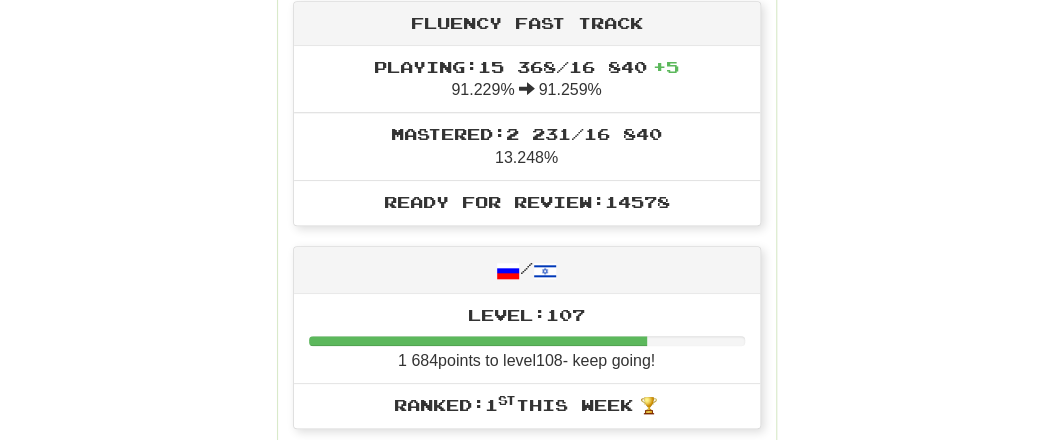 scroll, scrollTop: 641, scrollLeft: 0, axis: vertical 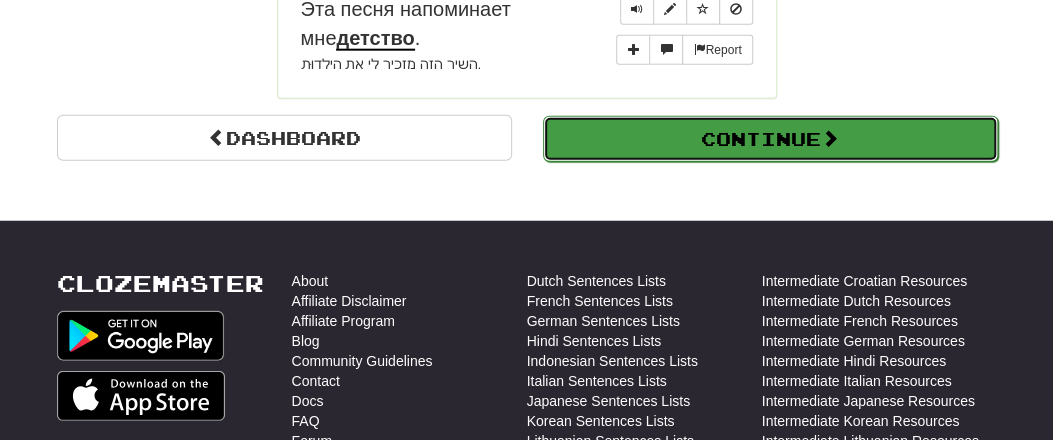 click on "Continue" at bounding box center (770, 139) 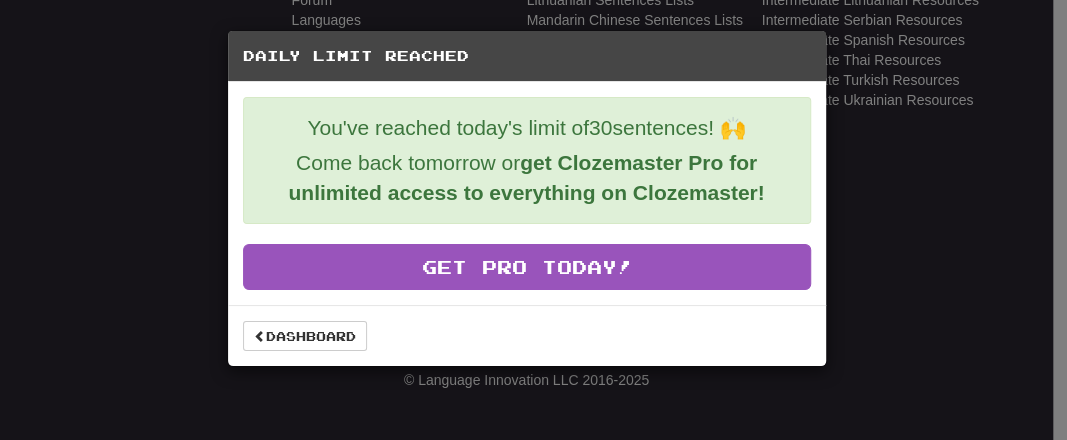 scroll, scrollTop: 865, scrollLeft: 0, axis: vertical 